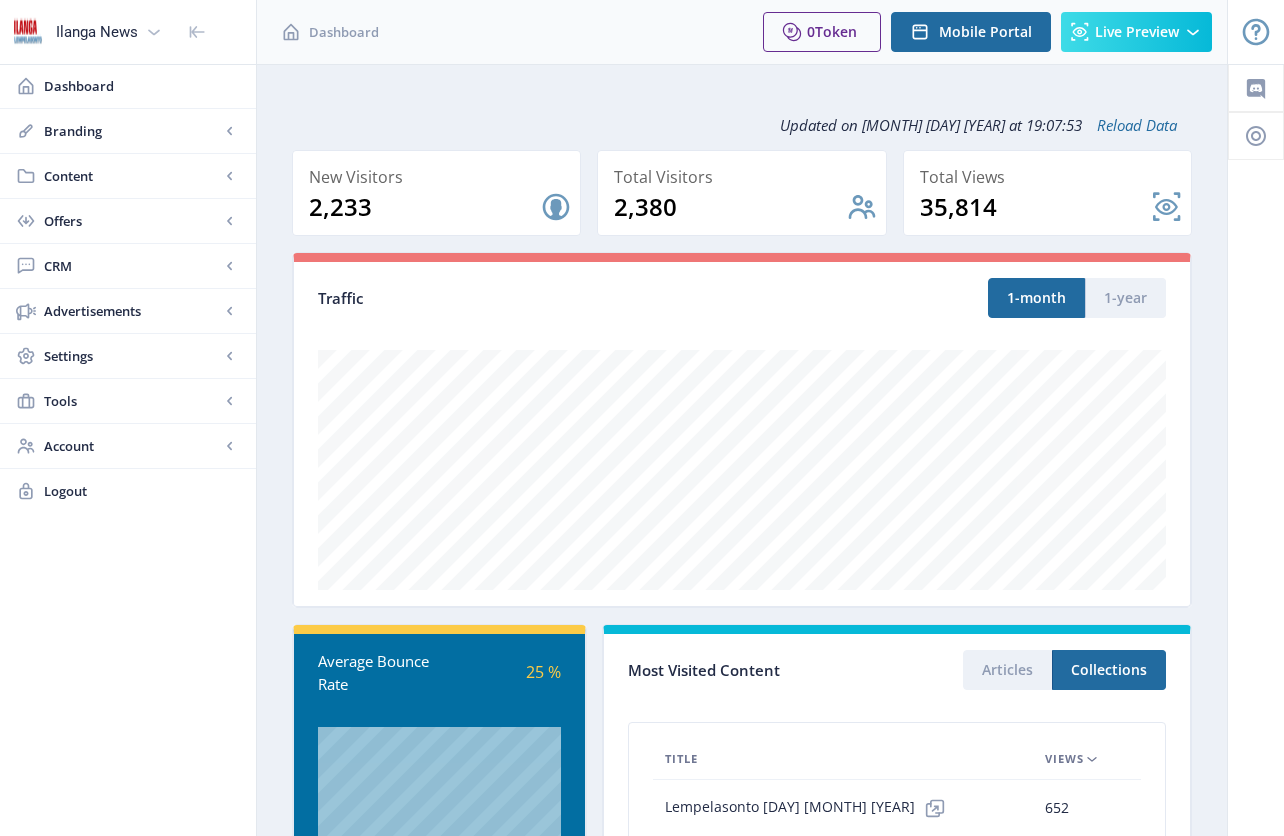 scroll, scrollTop: 0, scrollLeft: 0, axis: both 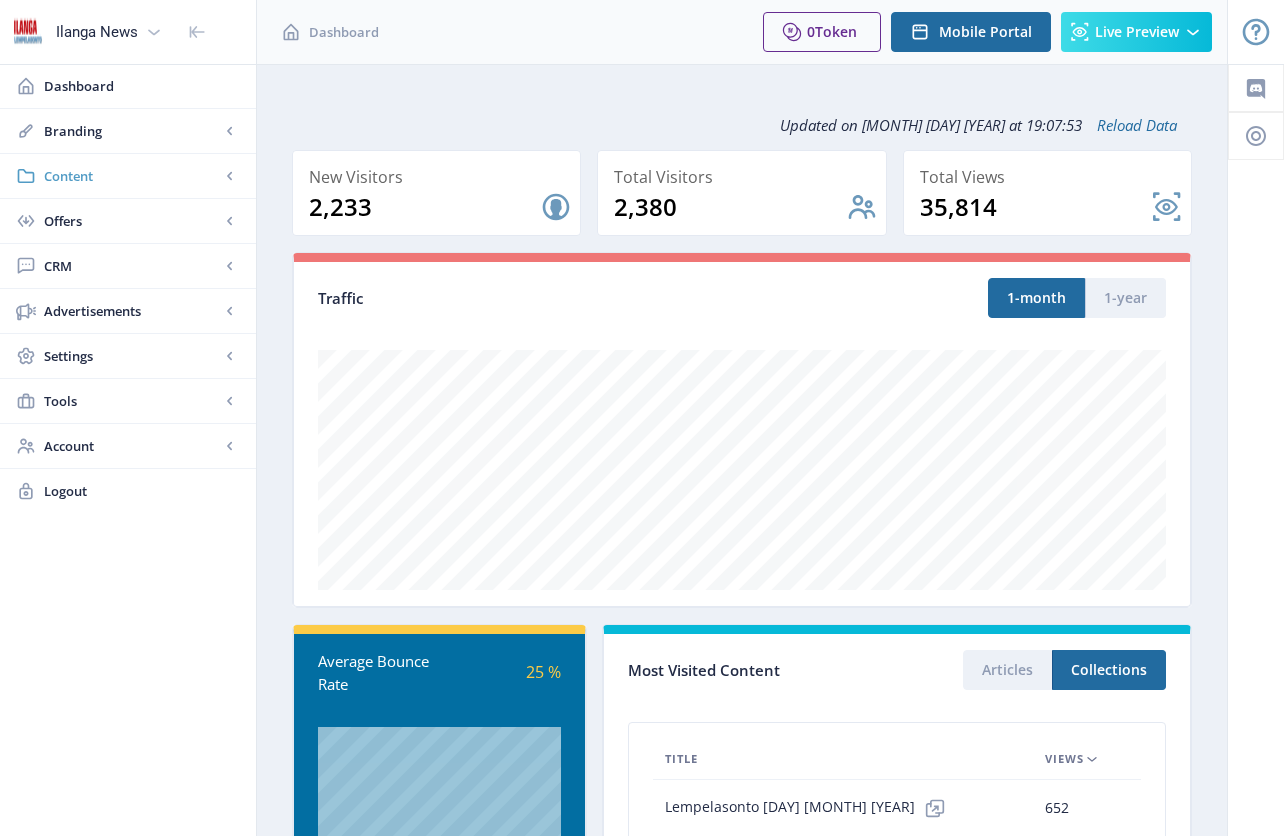 click on "Content" at bounding box center (132, 176) 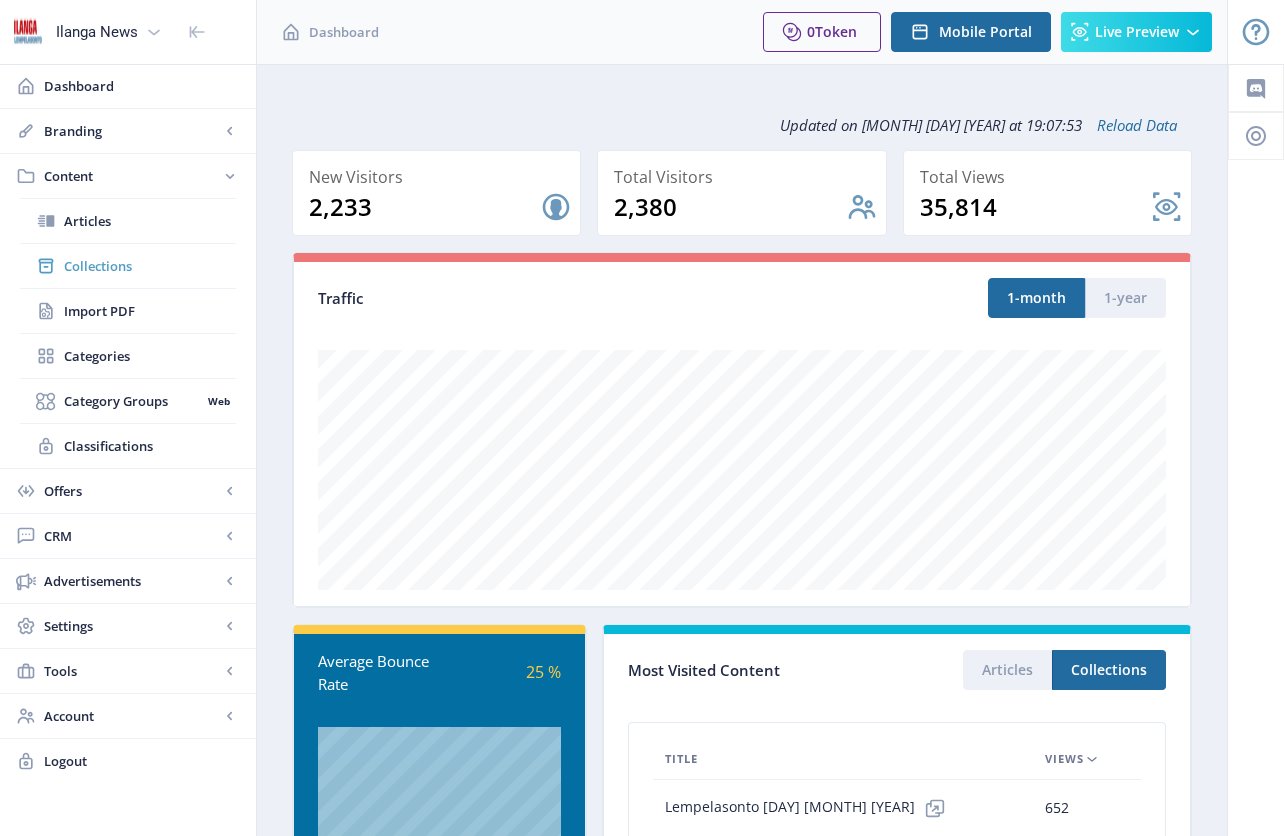 click on "Collections" at bounding box center [150, 266] 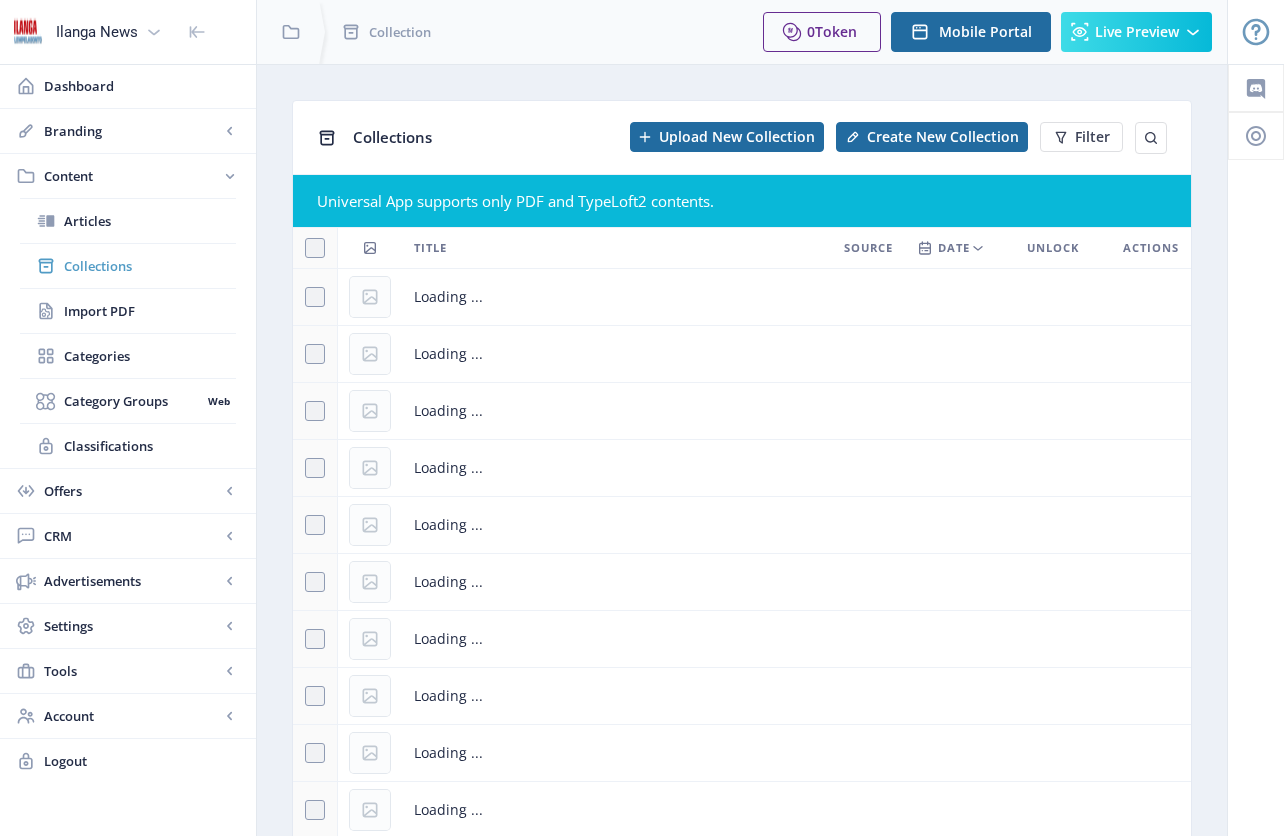 click on "Collections" at bounding box center [150, 266] 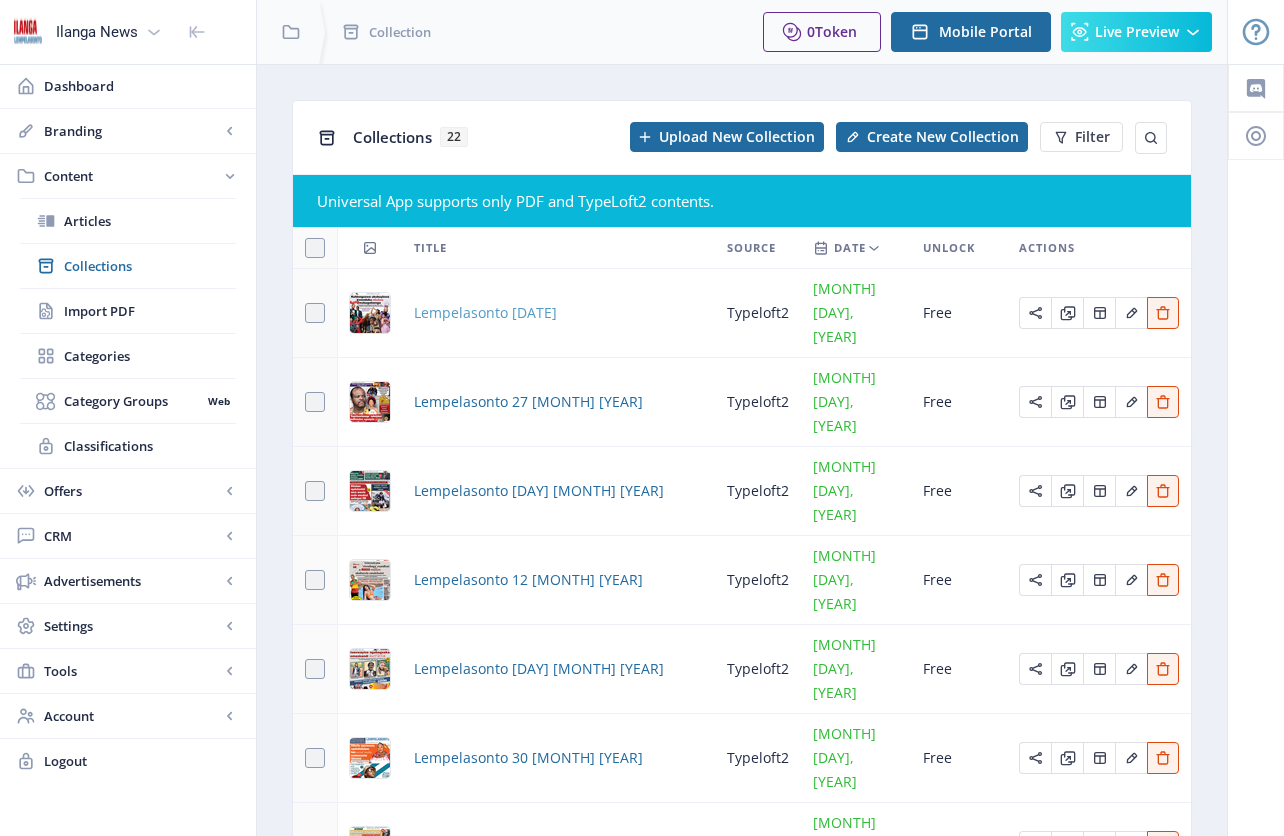 click on "Lempelasonto [DATE]" at bounding box center [485, 313] 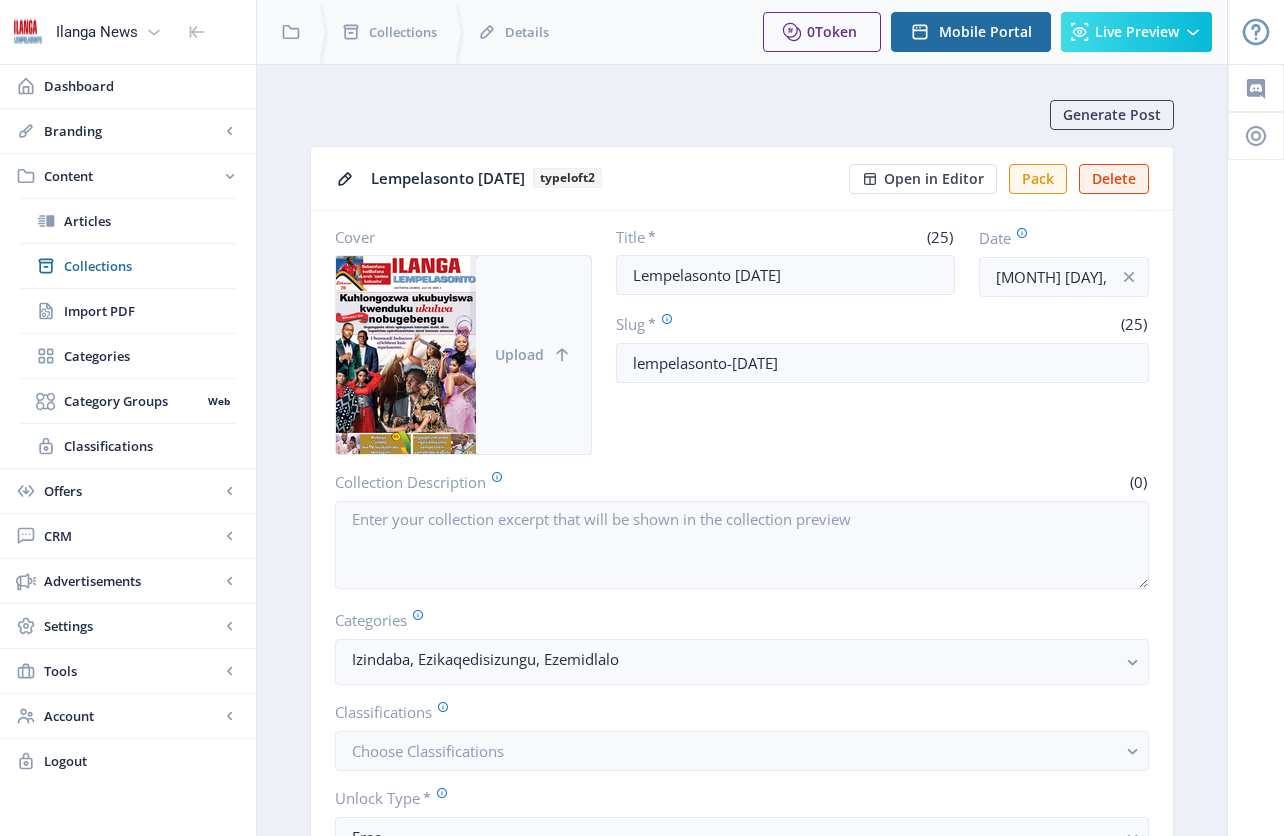 click on "Upload" at bounding box center (519, 355) 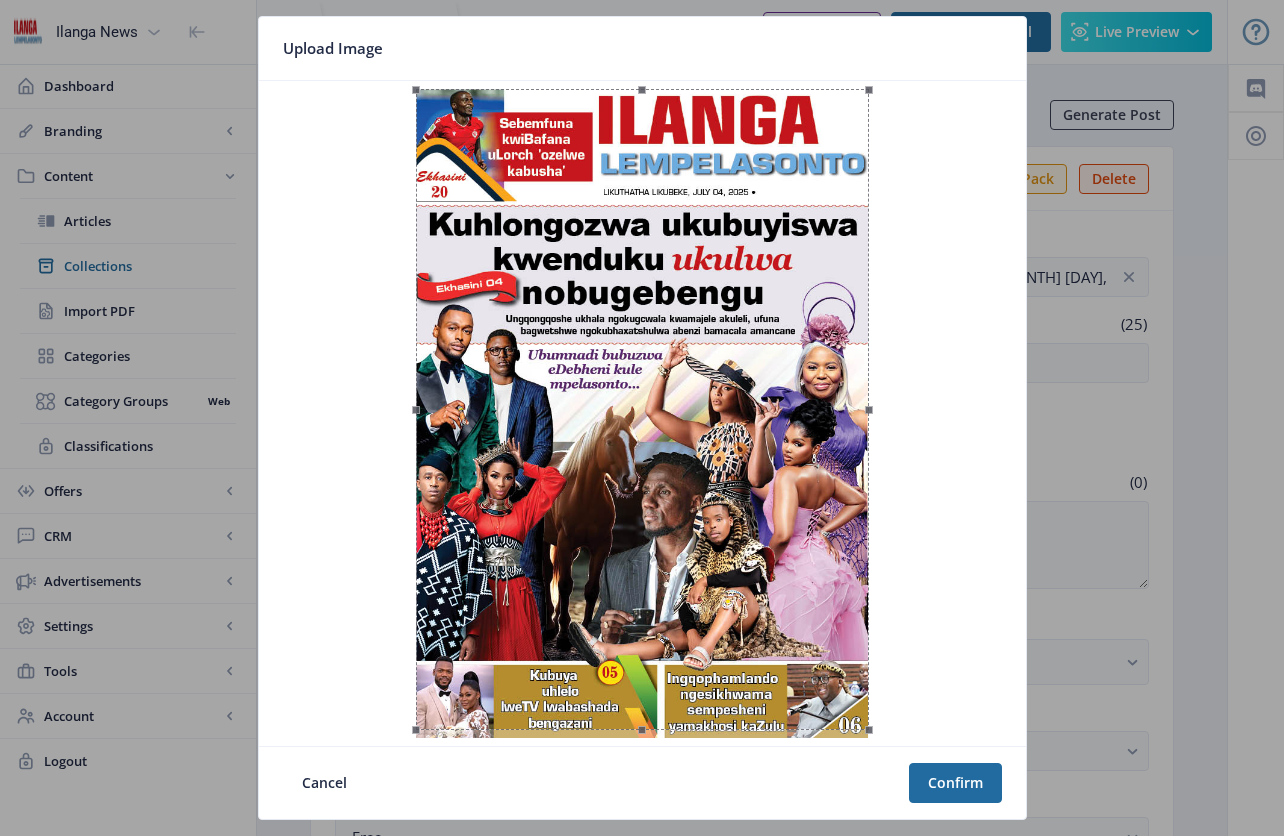 type 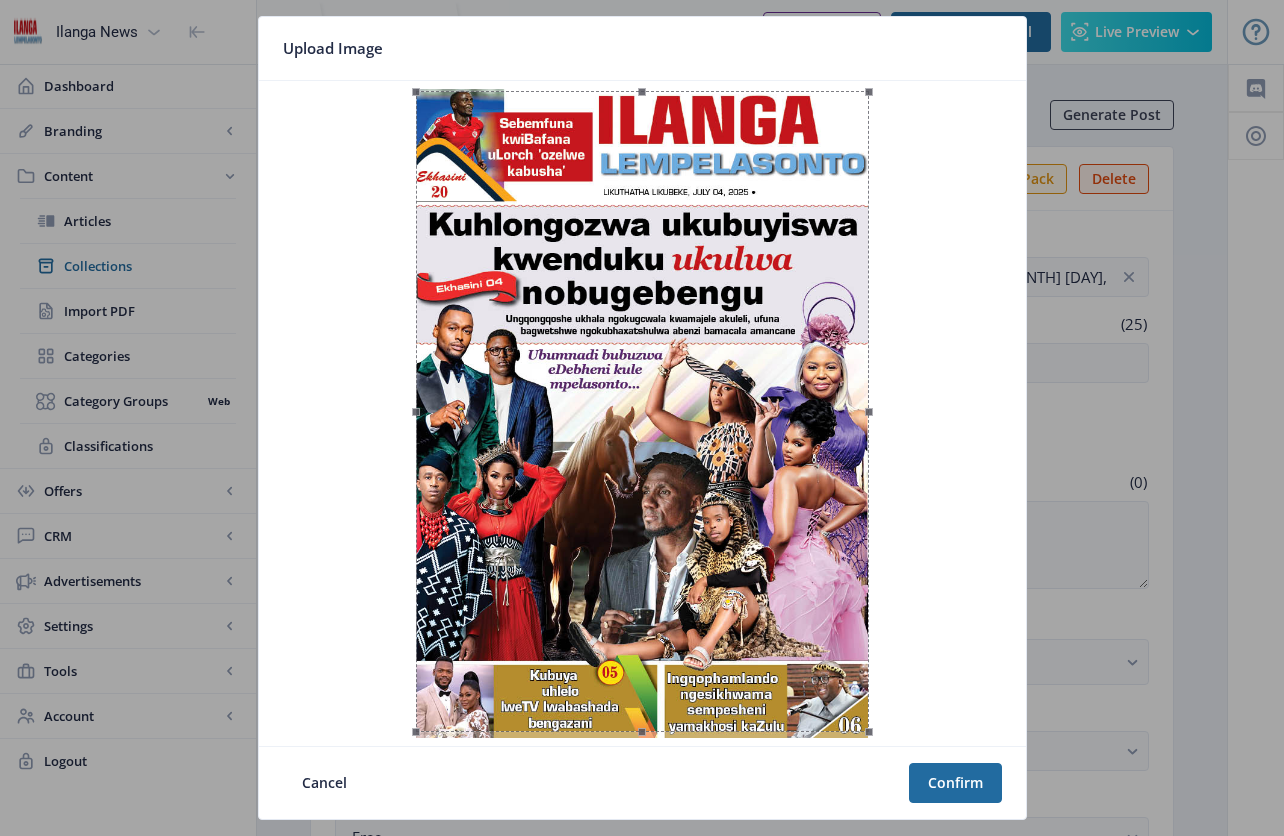 click at bounding box center (642, 411) 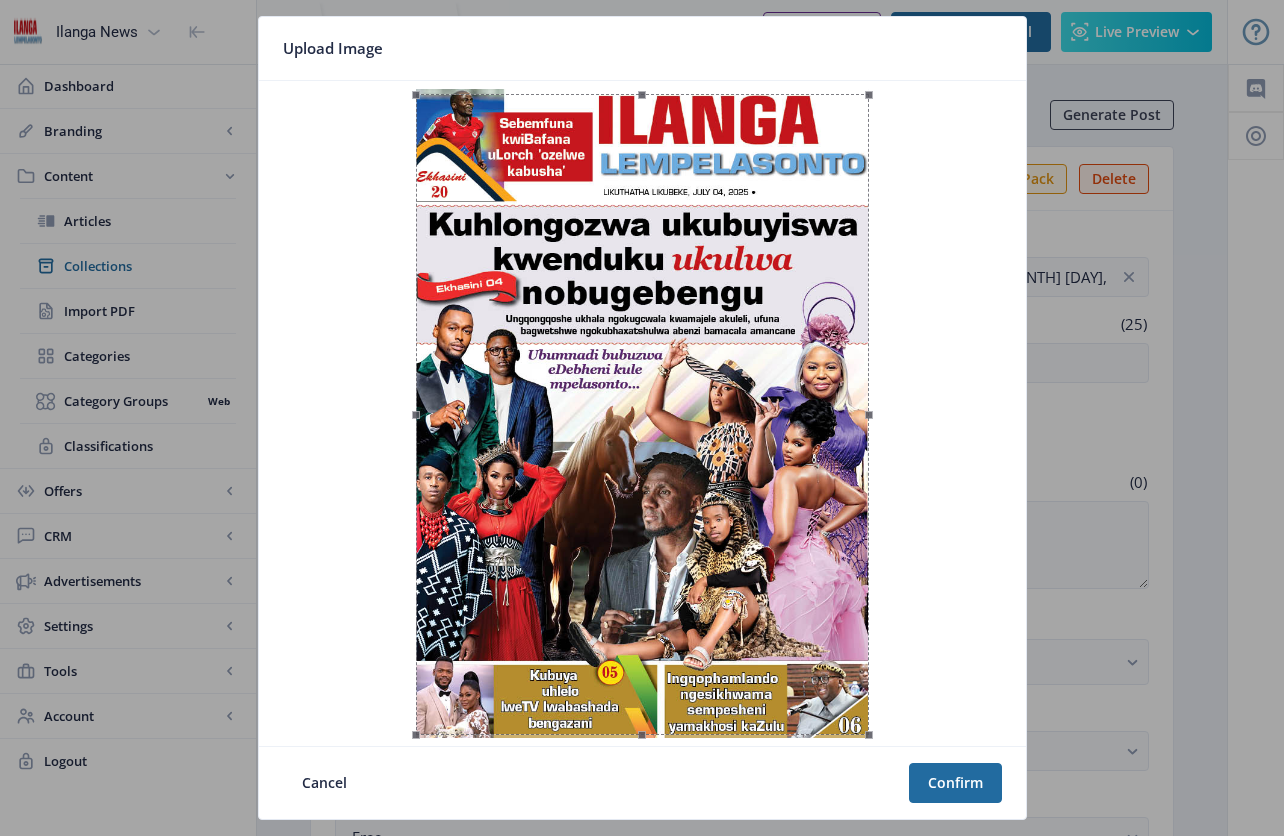 click at bounding box center [642, 414] 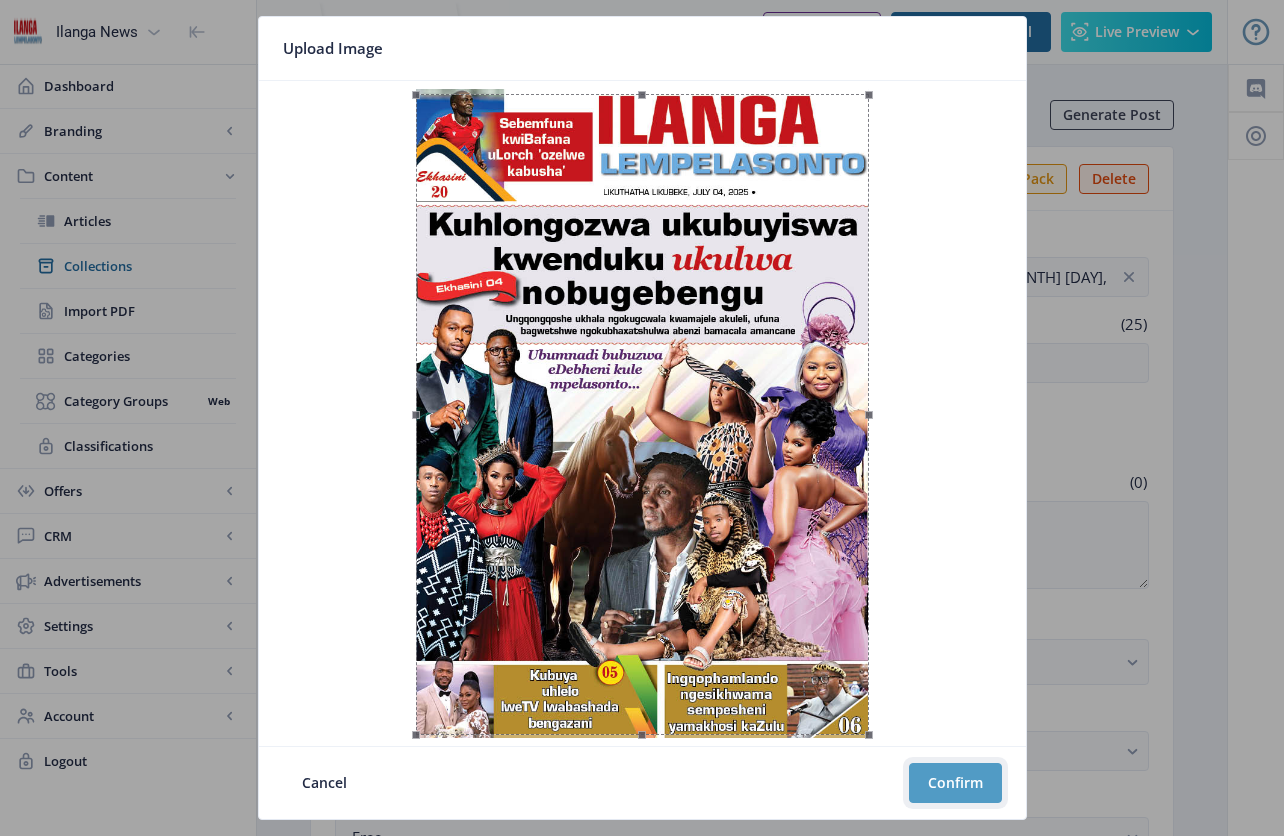 click on "Confirm" at bounding box center (955, 783) 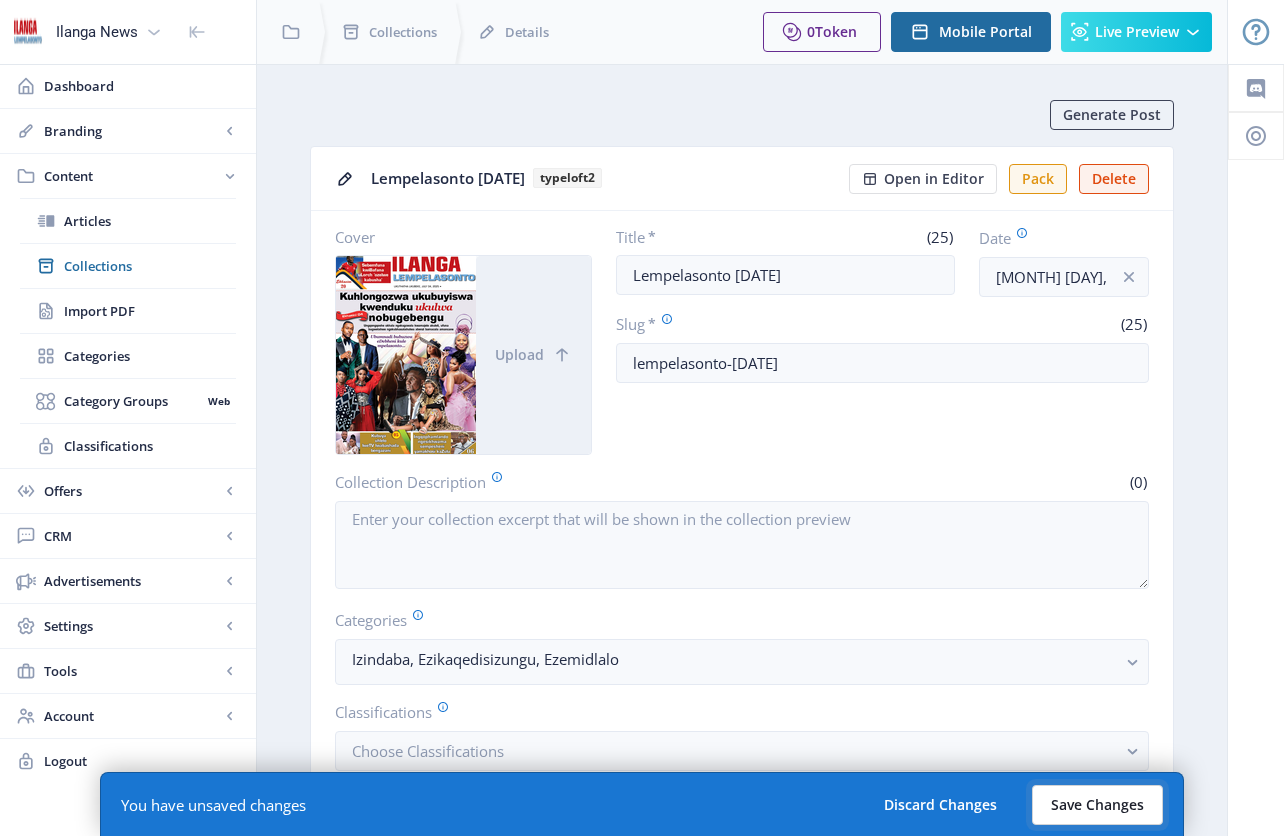 click on "Save Changes" at bounding box center [1097, 805] 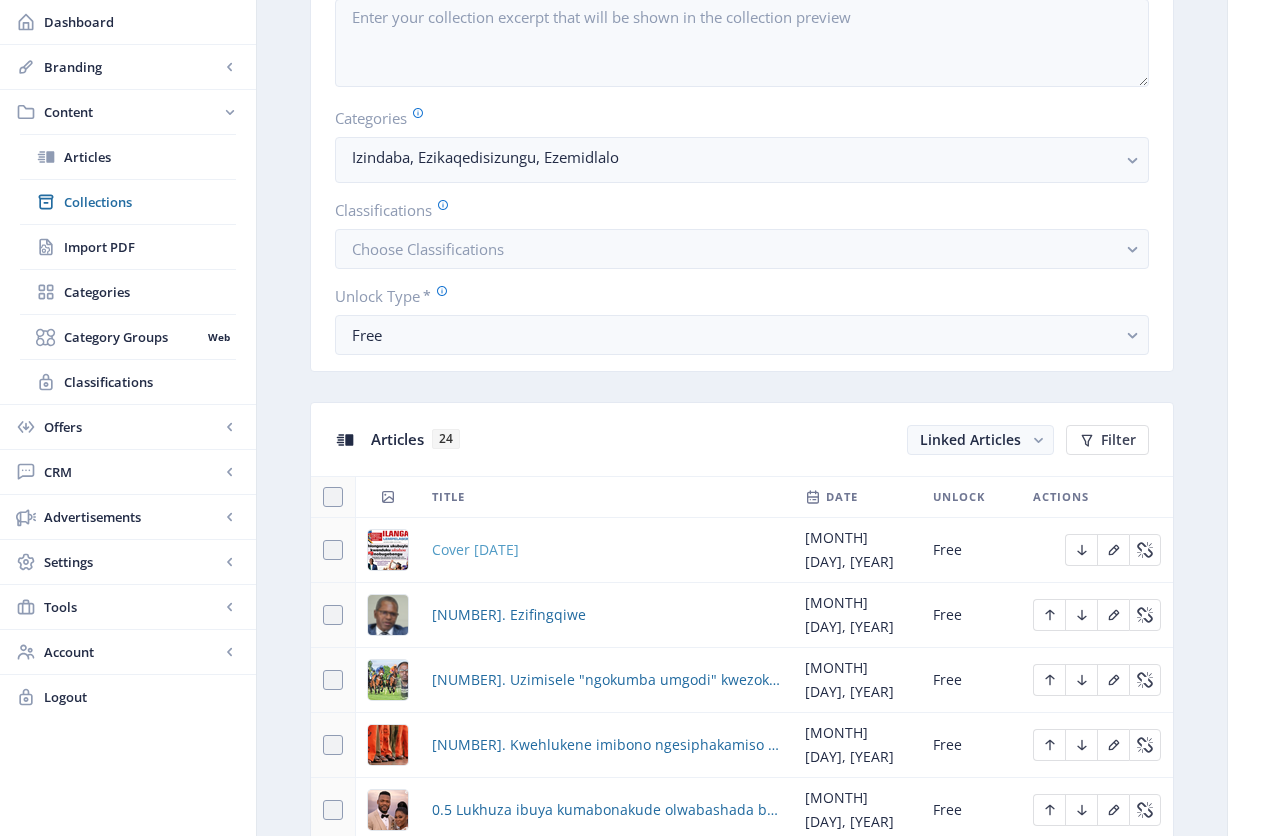 scroll, scrollTop: 507, scrollLeft: 0, axis: vertical 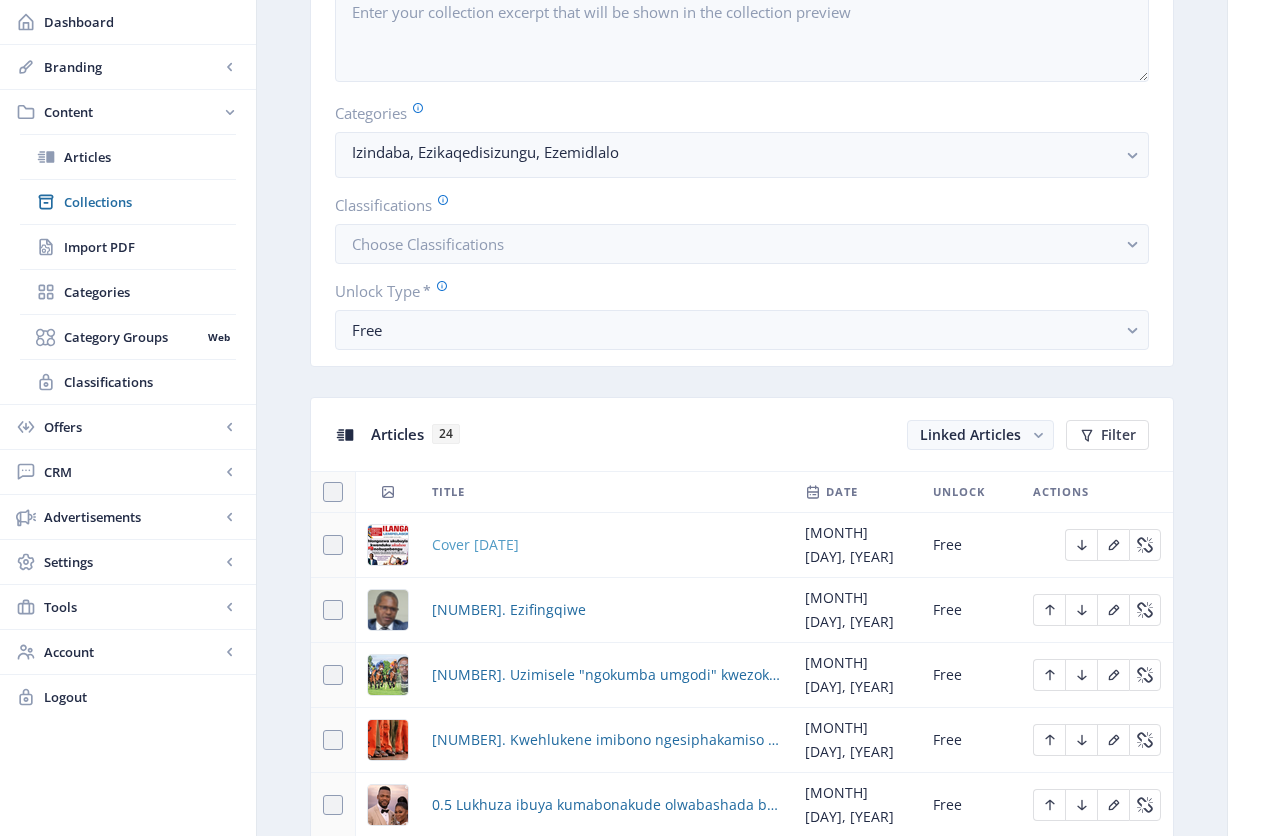 click on "Cover [DATE]" at bounding box center (475, 545) 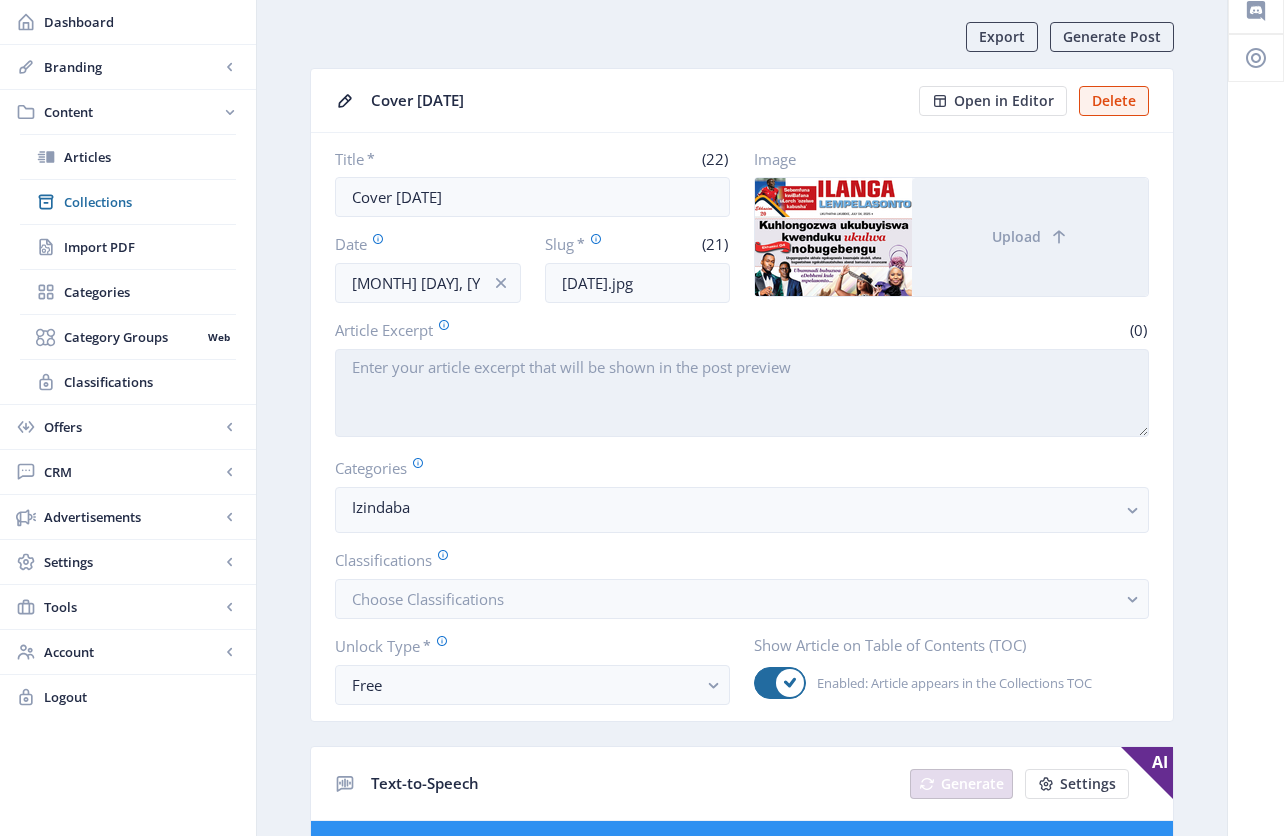 scroll, scrollTop: 15, scrollLeft: 0, axis: vertical 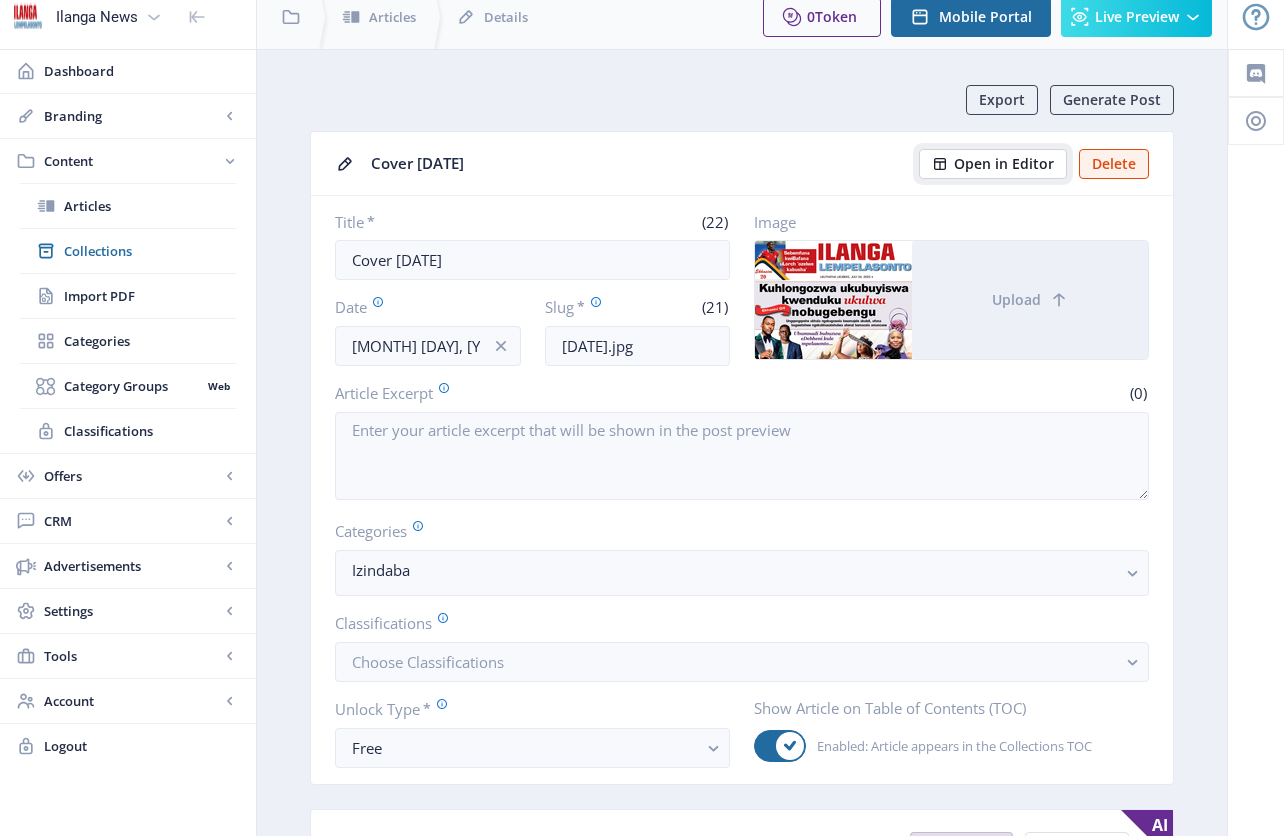 click on "Open in Editor" at bounding box center (1004, 164) 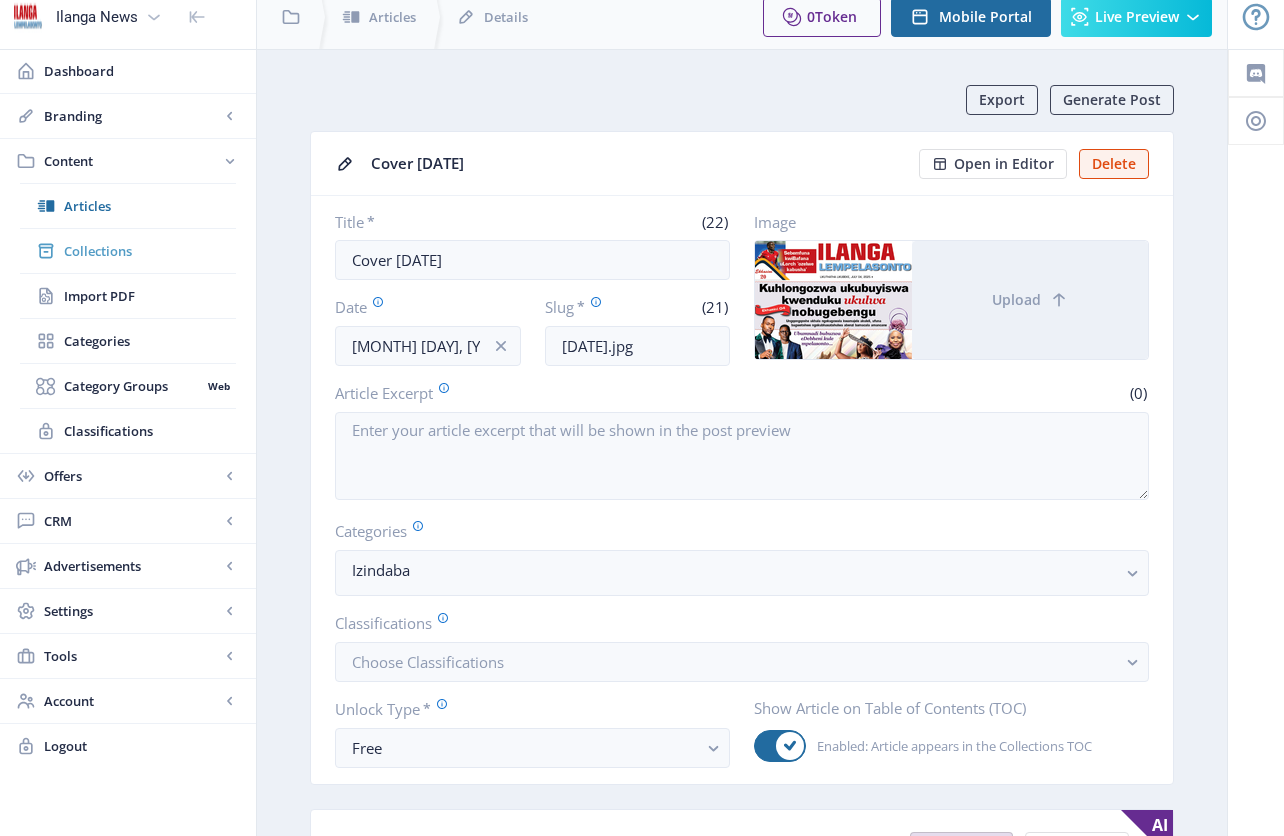 click on "Collections" at bounding box center (150, 251) 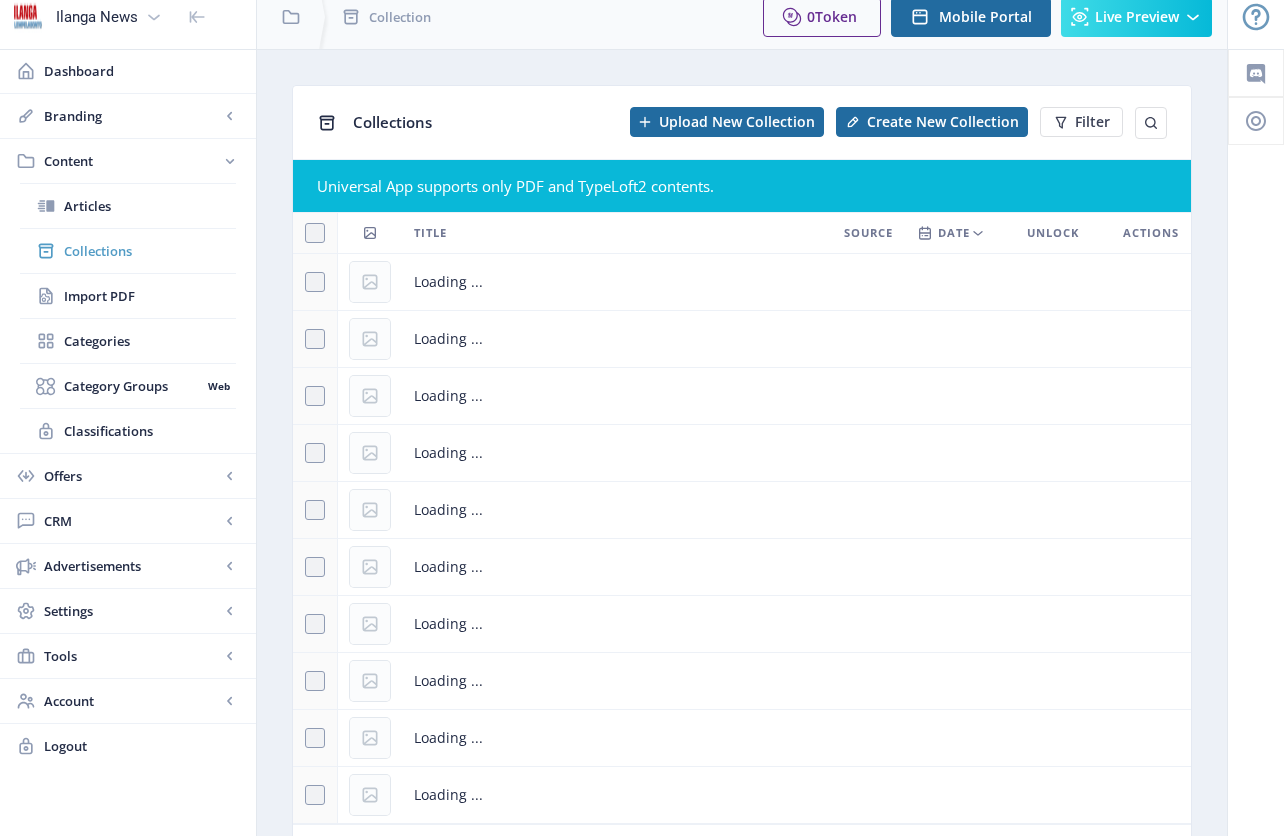 scroll, scrollTop: 0, scrollLeft: 0, axis: both 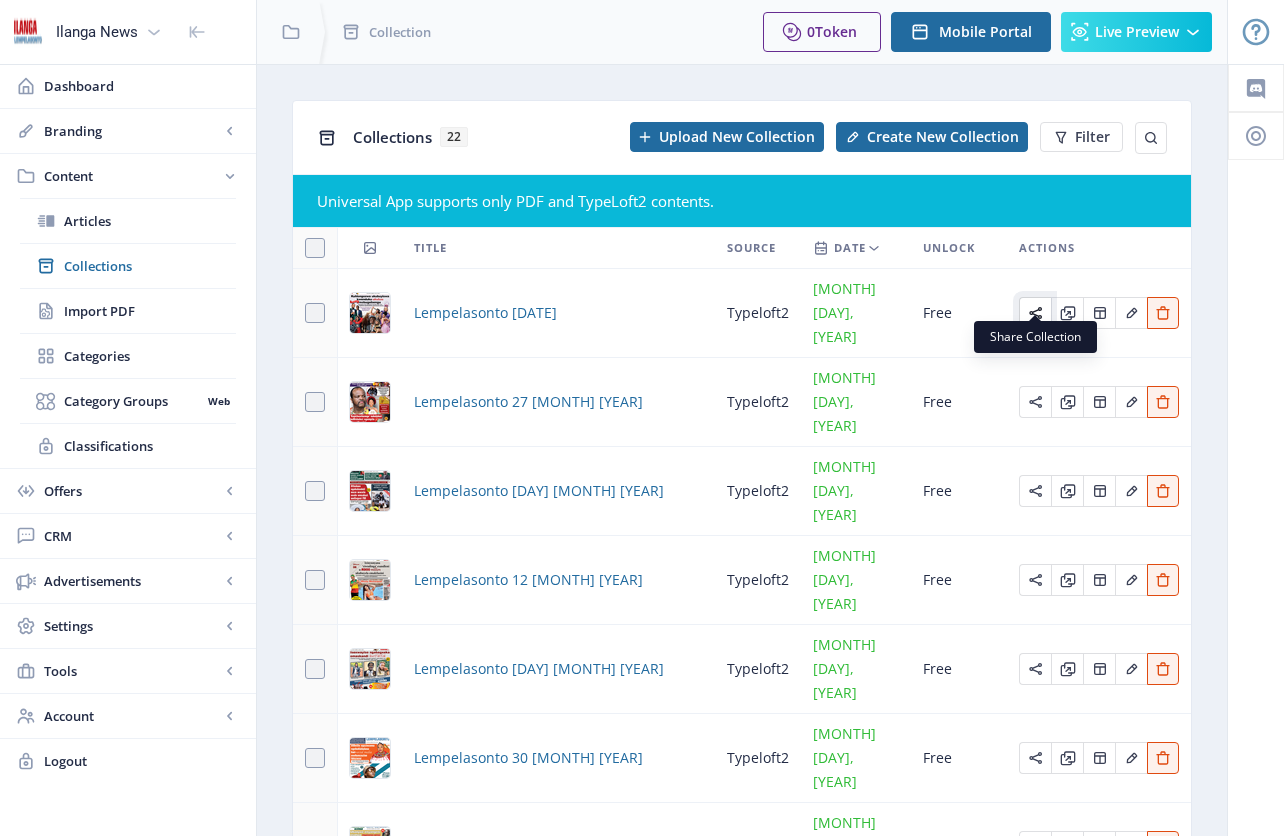 click at bounding box center (1036, 313) 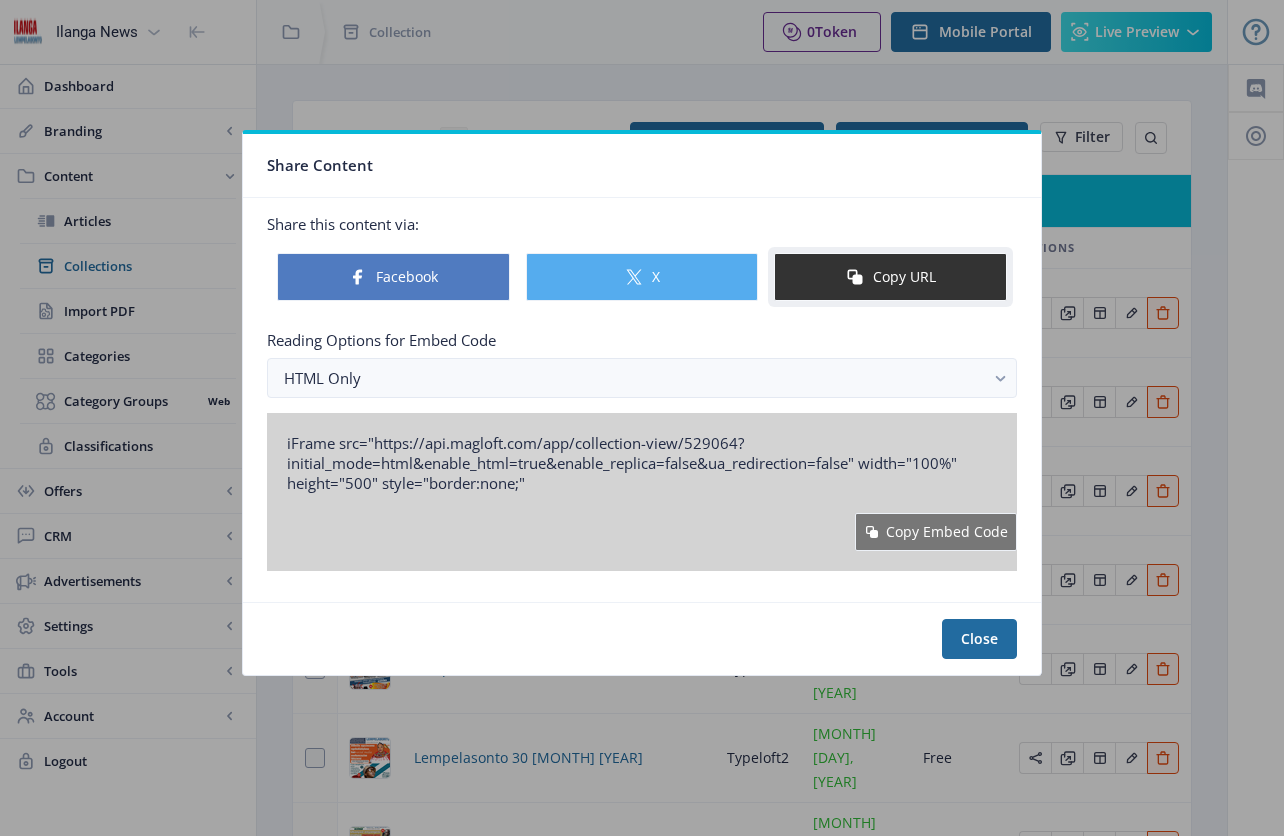 click on "Copy URL" at bounding box center [890, 277] 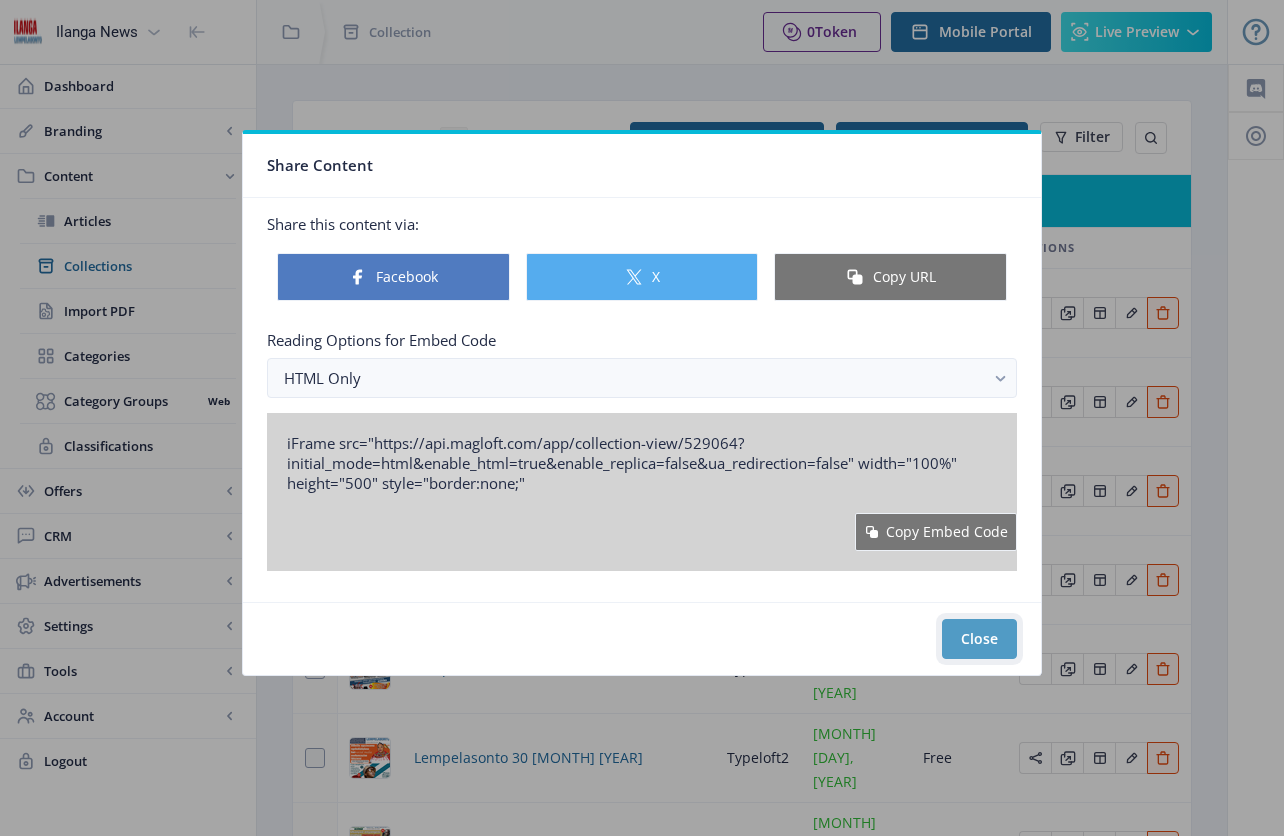 click on "Close" at bounding box center [979, 639] 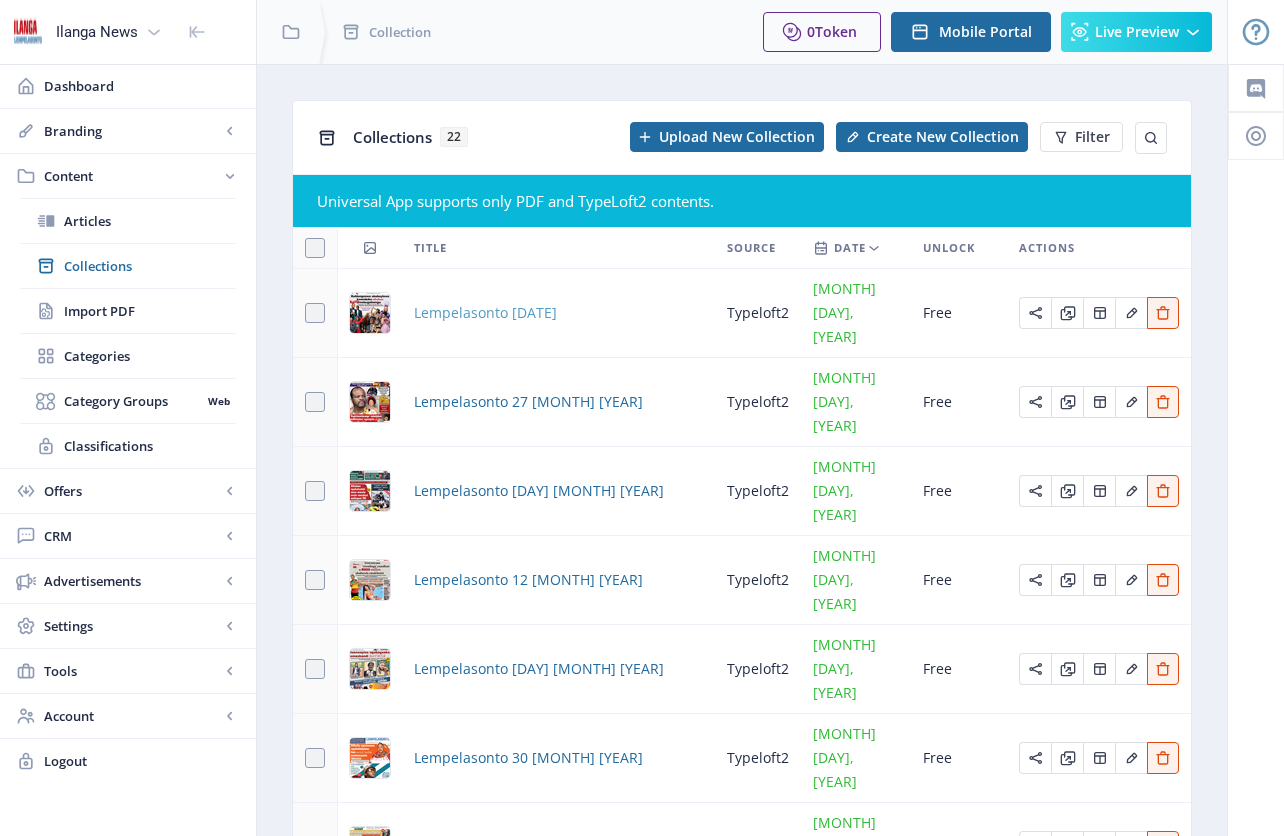 click on "Lempelasonto [DATE]" at bounding box center (485, 313) 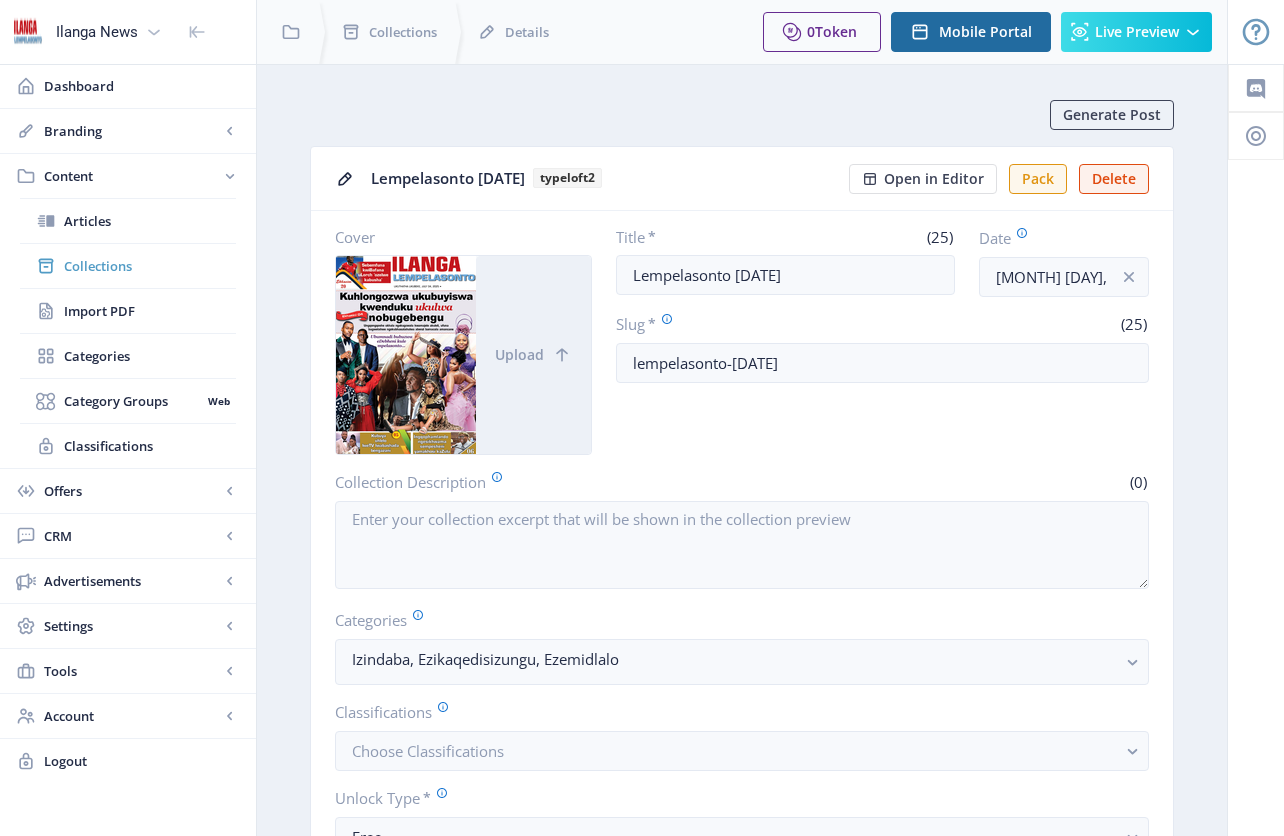 click on "Collections" at bounding box center (150, 266) 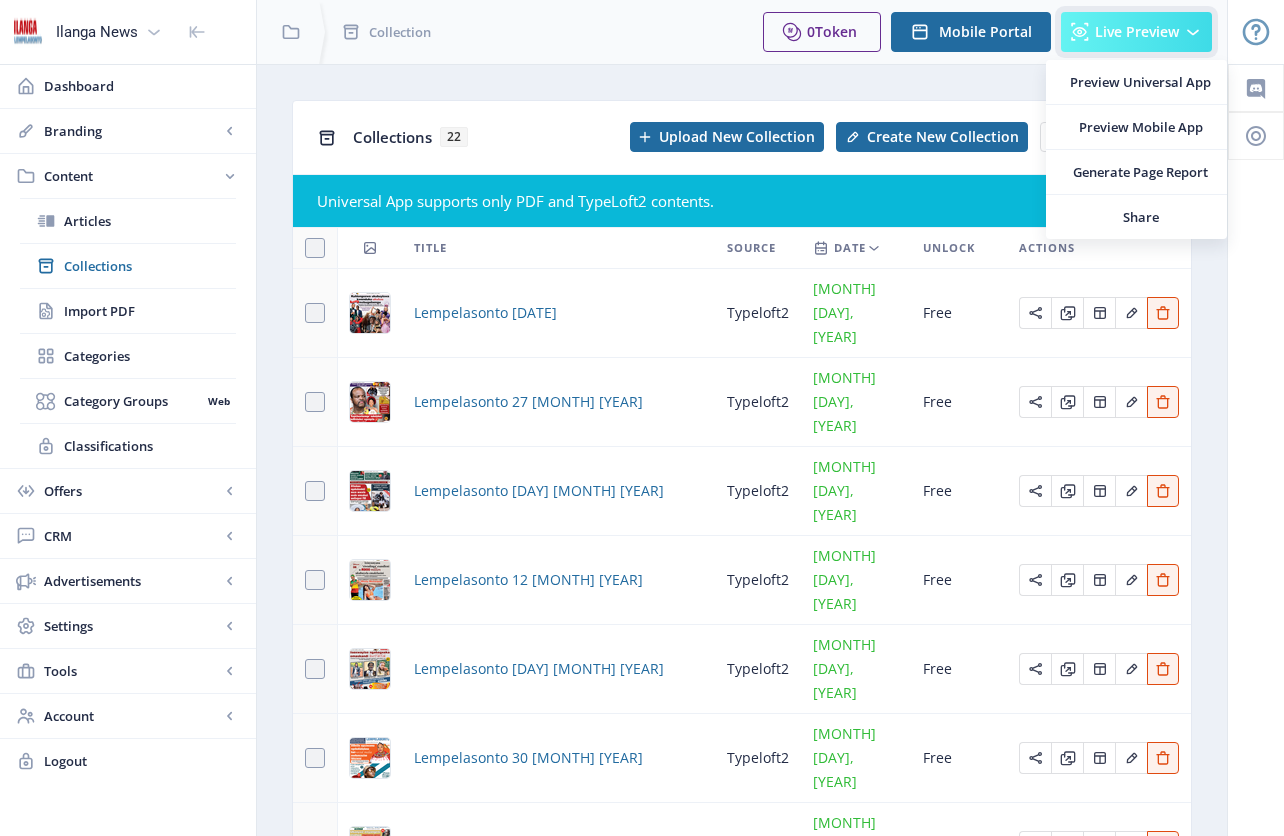 click on "Live Preview" at bounding box center (1137, 32) 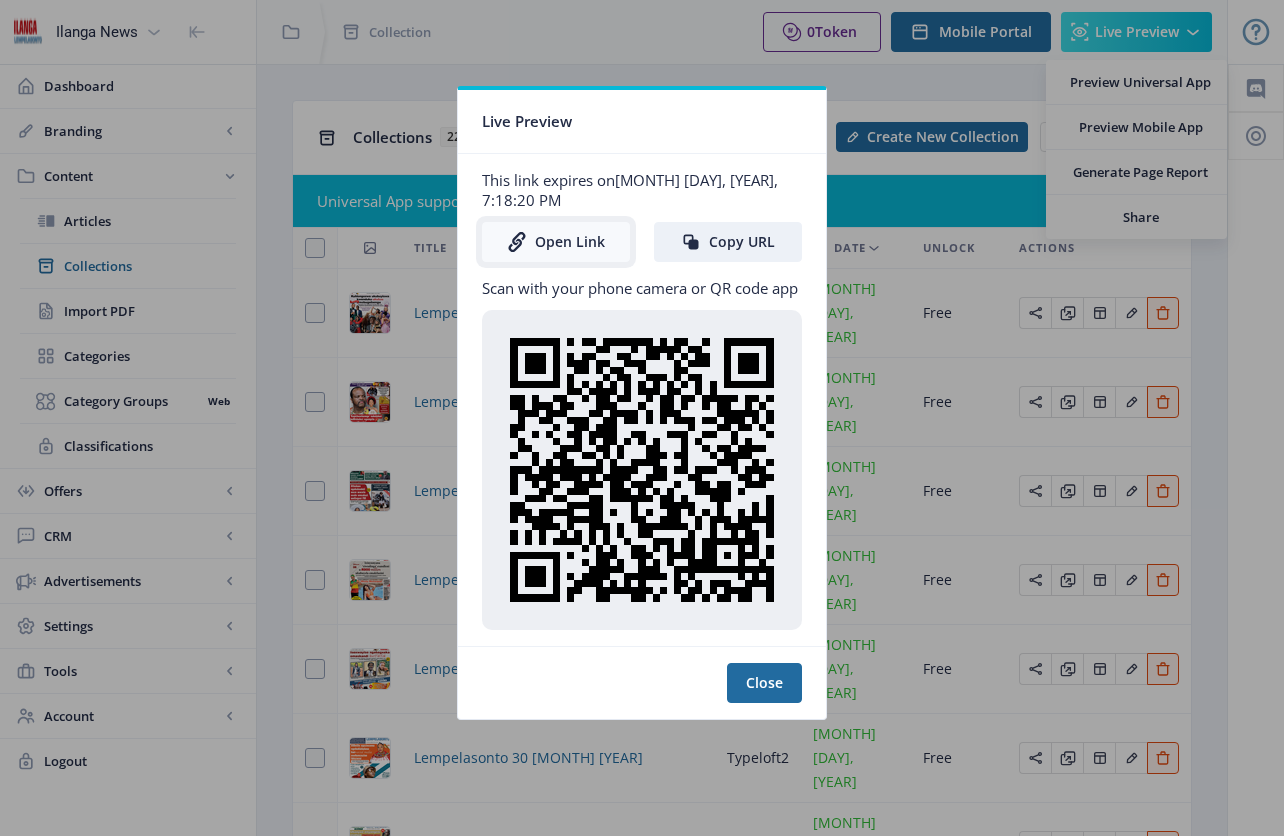 click on "Open Link" at bounding box center (556, 242) 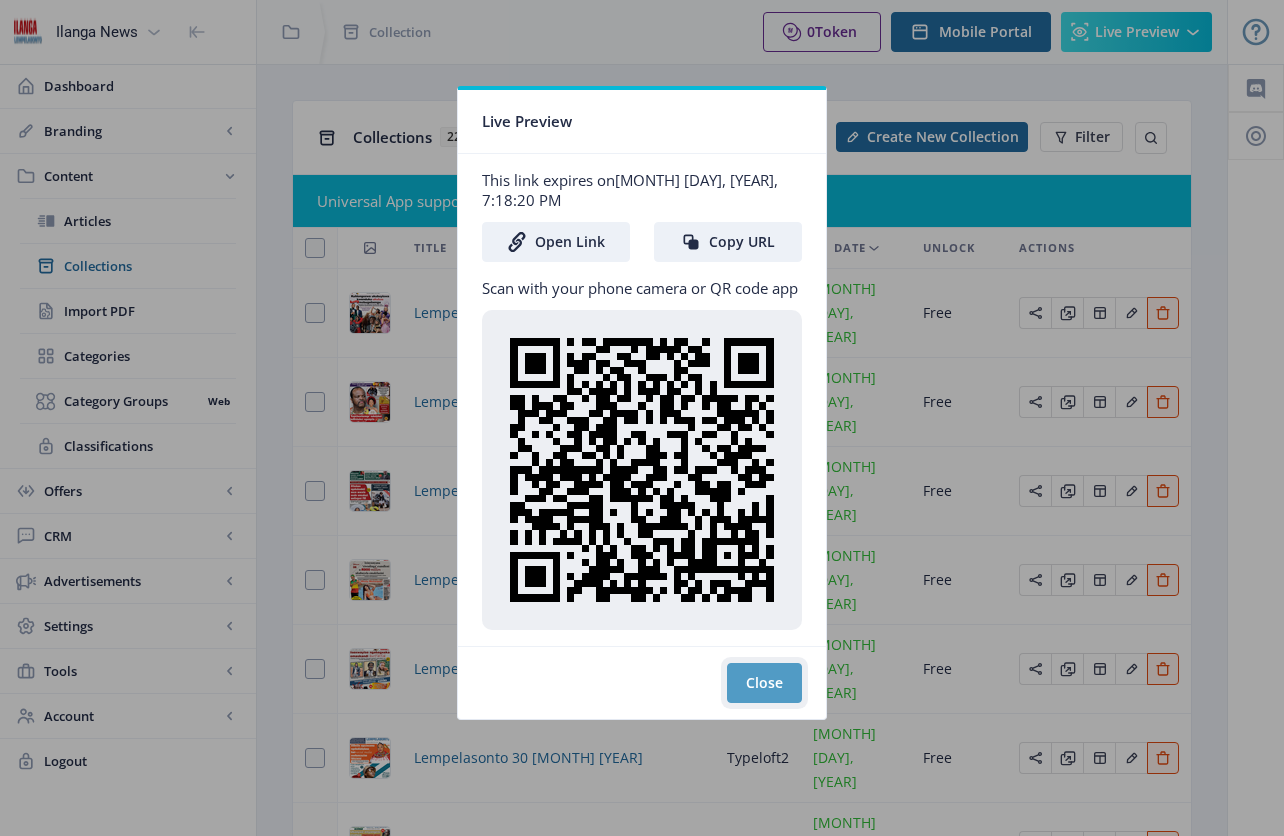 click on "Close" at bounding box center (764, 683) 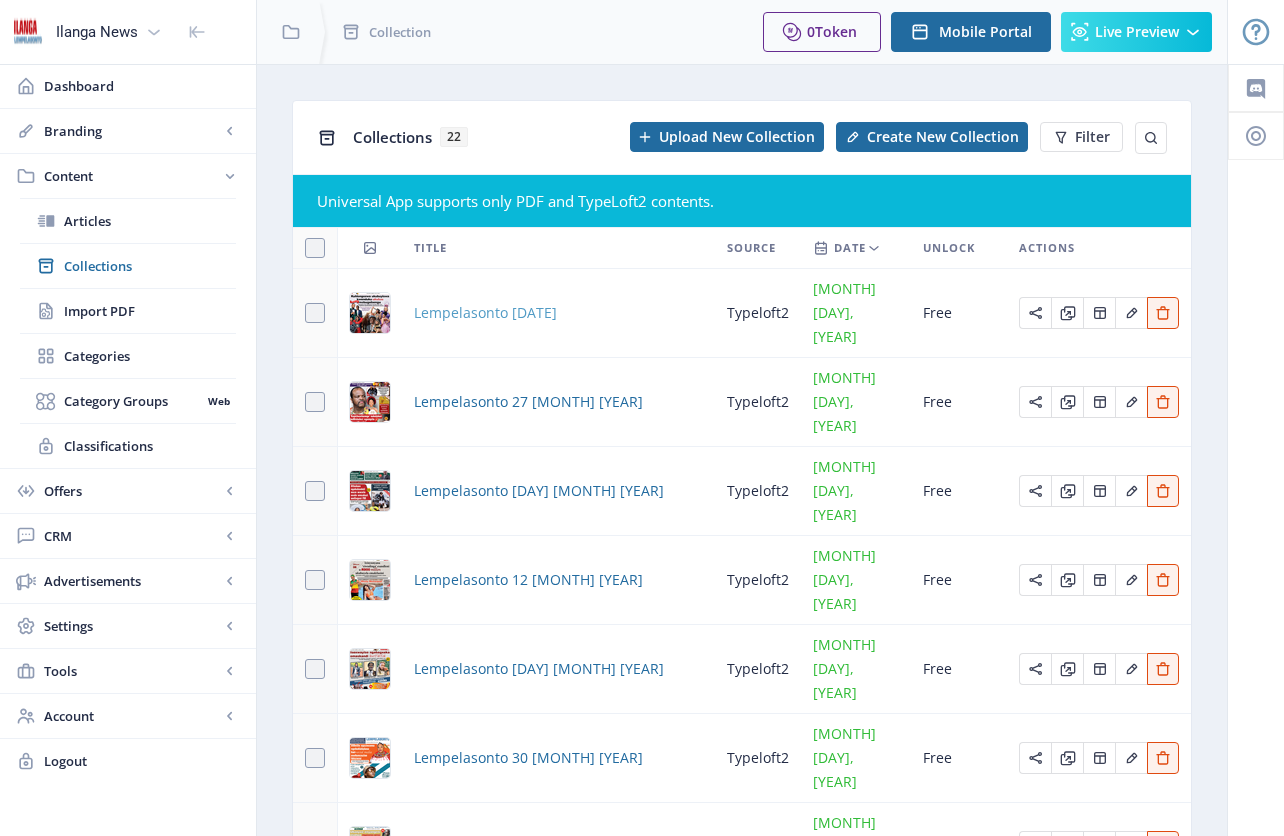 click on "Lempelasonto [DATE]" at bounding box center (485, 313) 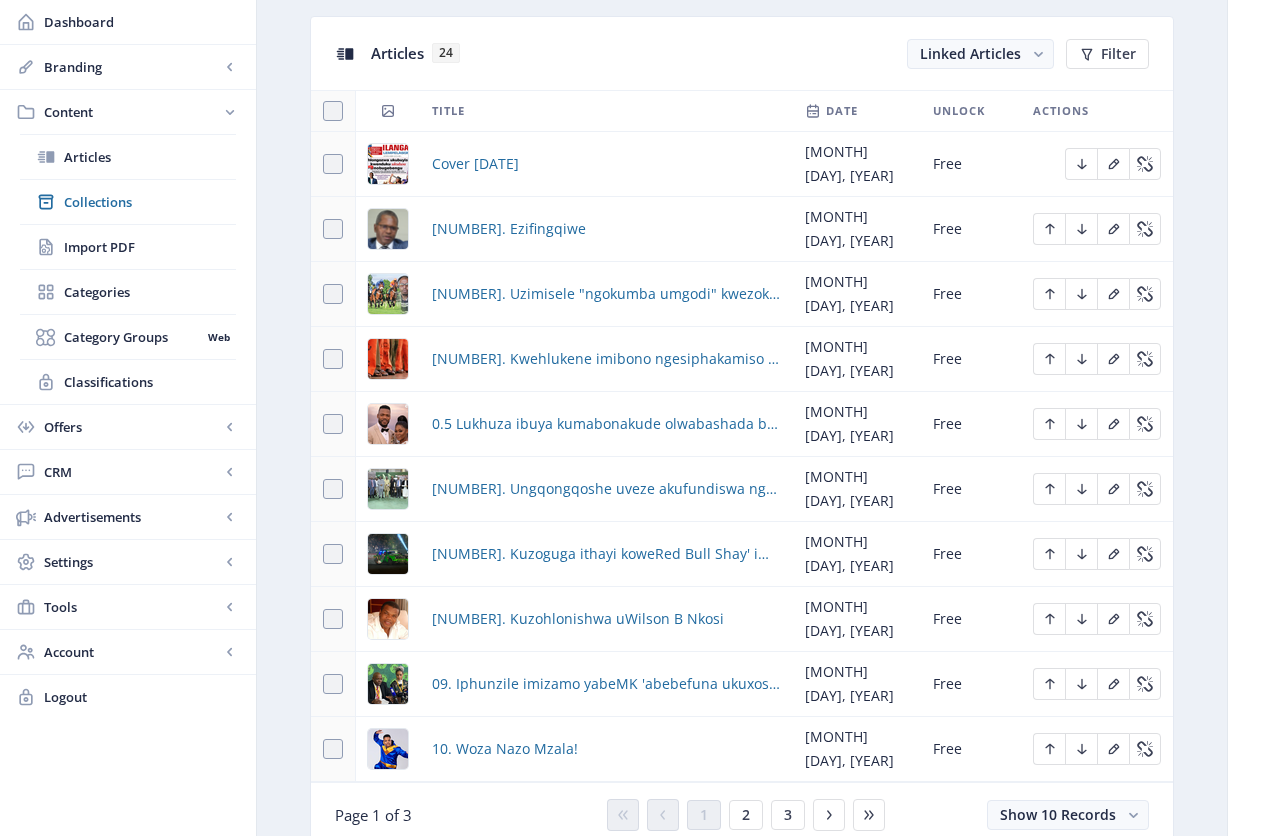 scroll, scrollTop: 1182, scrollLeft: 0, axis: vertical 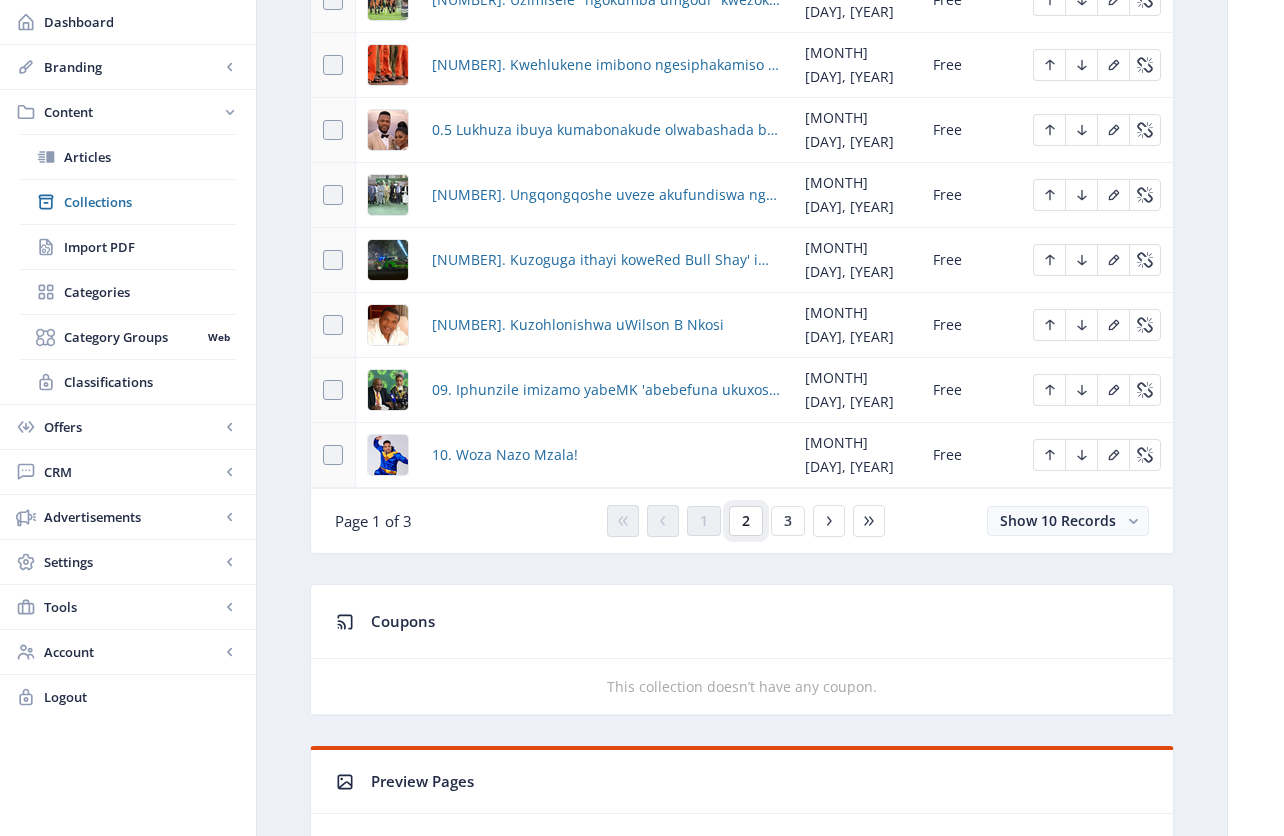 click on "2" at bounding box center [704, 521] 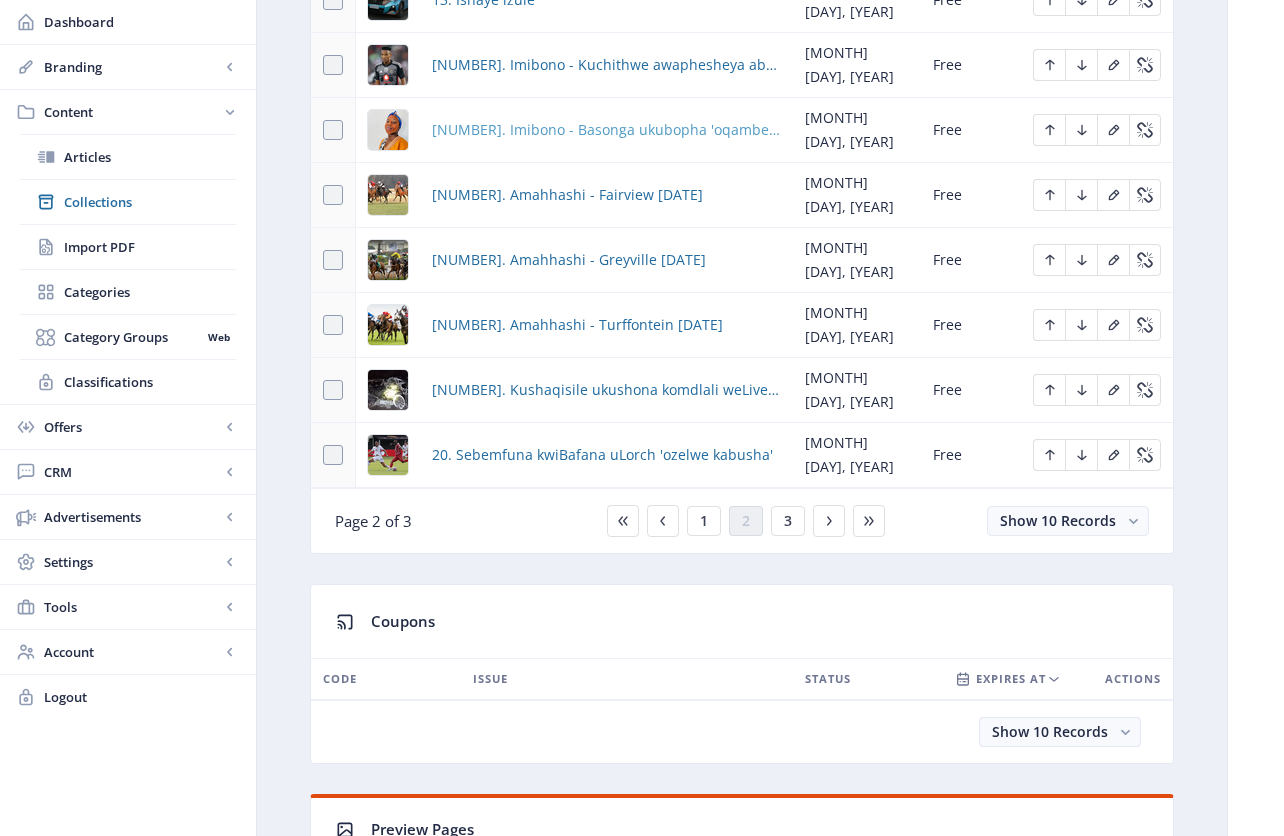 click on "[NUMBER]. Imibono - Basonga ukubopha 'oqambe amanga ngokuthunjwa'" at bounding box center (606, 130) 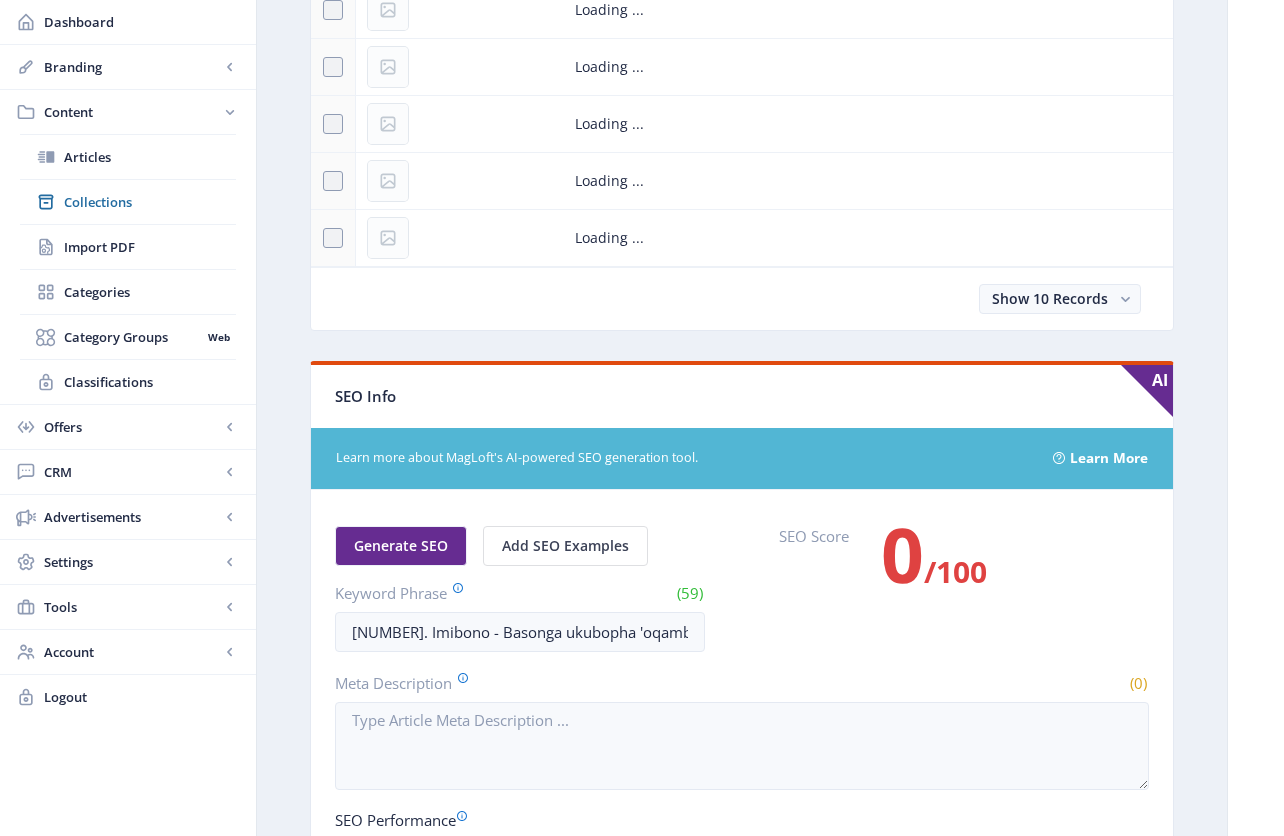 scroll, scrollTop: 0, scrollLeft: 0, axis: both 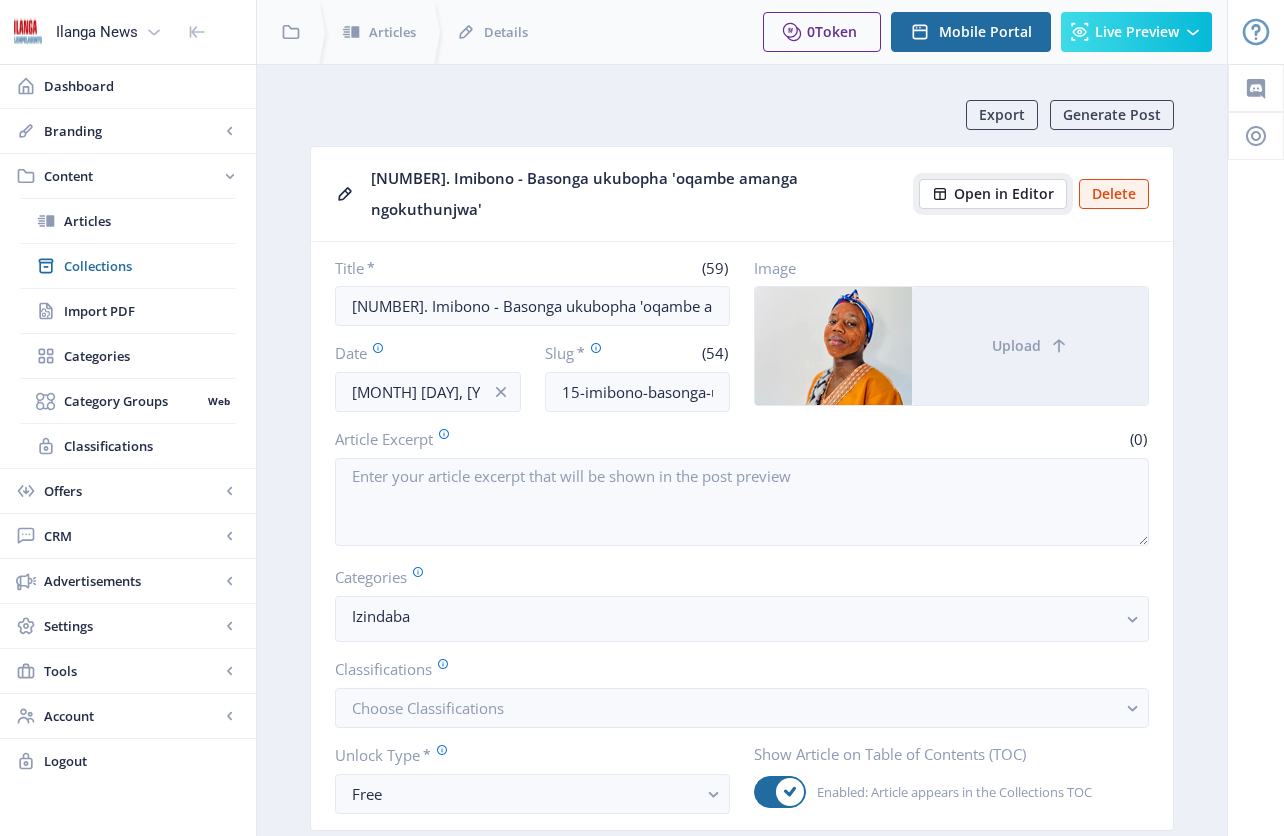 click on "Open in Editor" at bounding box center (1004, 194) 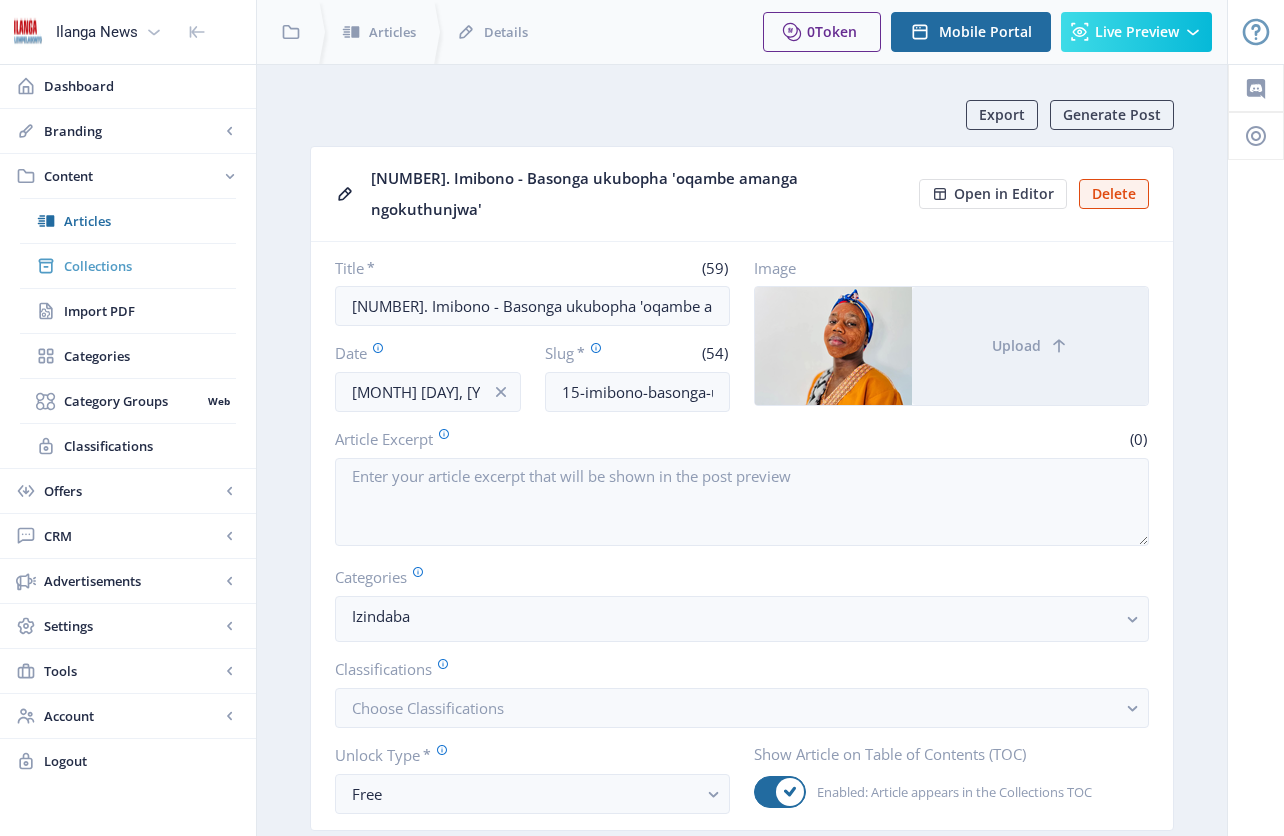 click on "Collections" at bounding box center [150, 266] 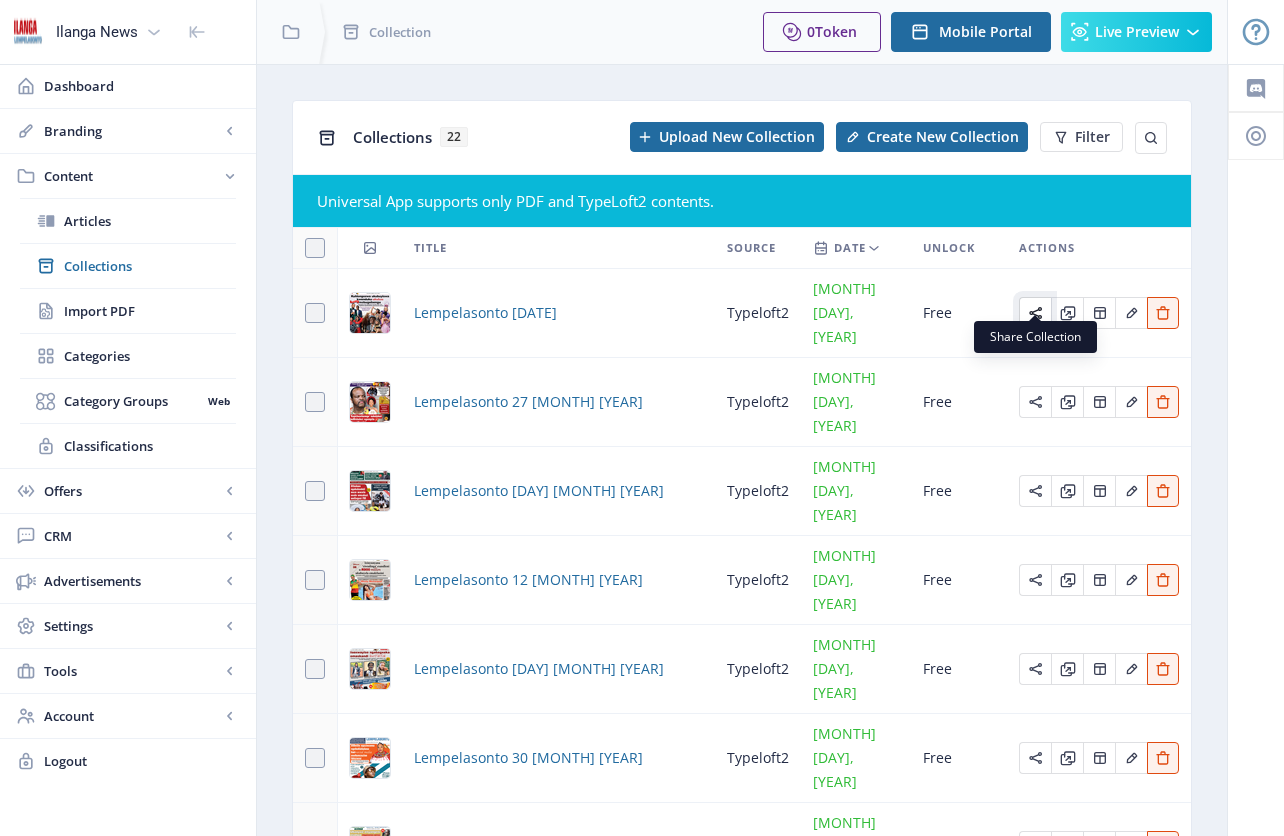 click at bounding box center (1036, 313) 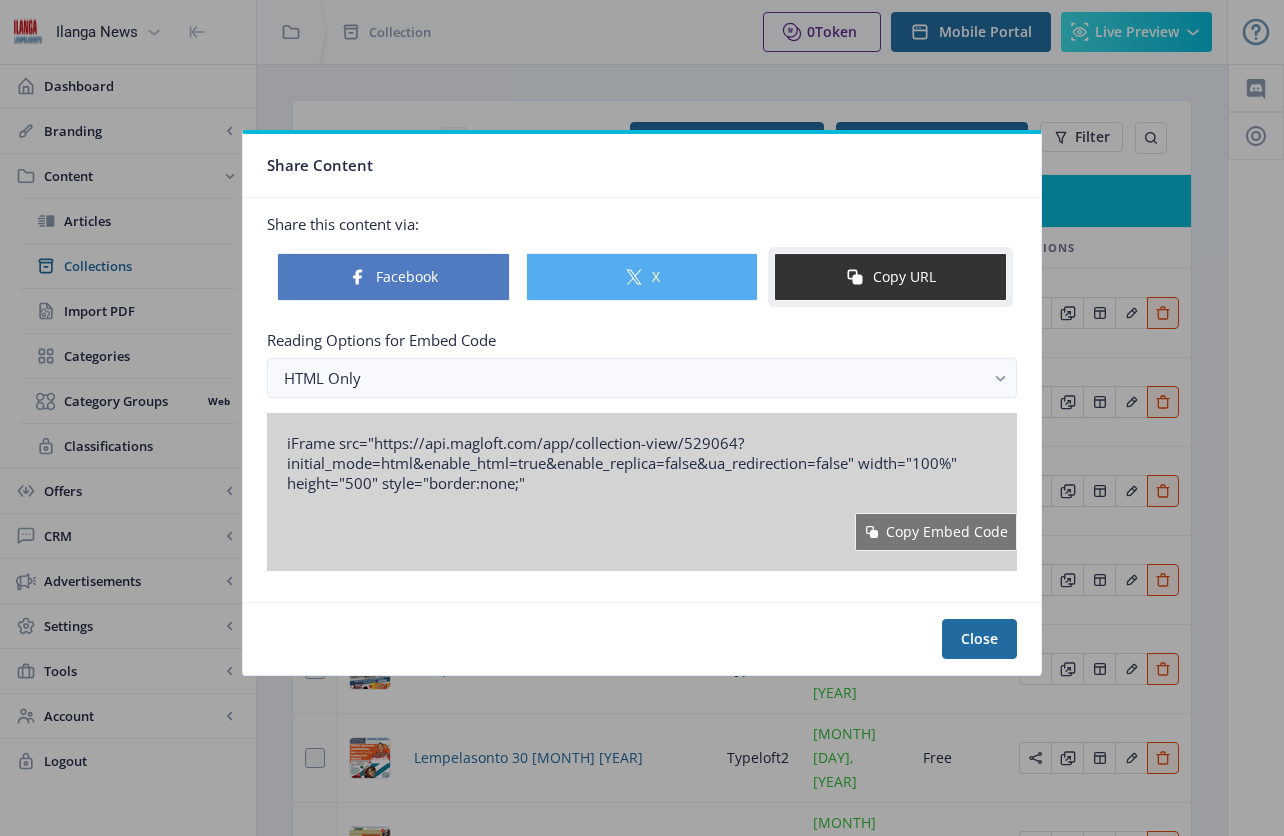 click on "Copy URL" at bounding box center (890, 277) 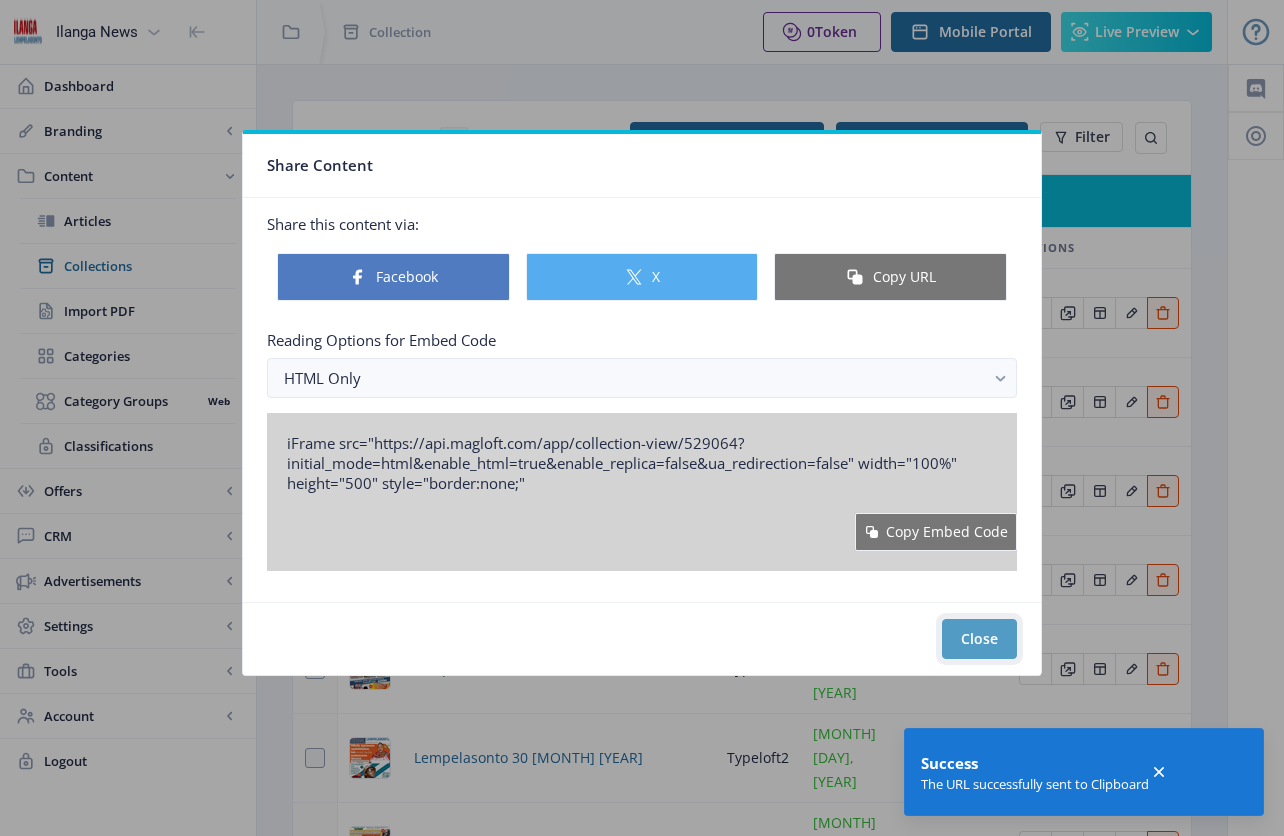 click on "Close" at bounding box center (979, 639) 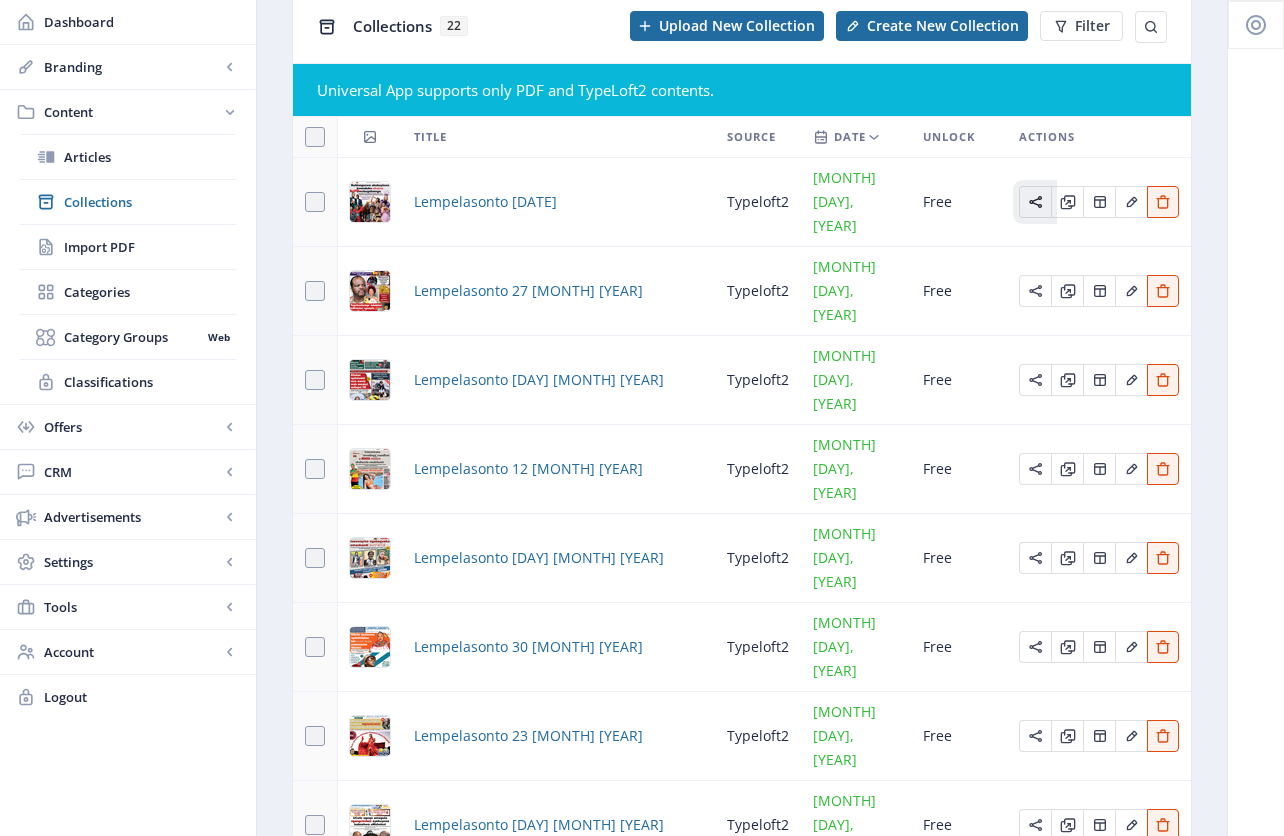 scroll, scrollTop: 163, scrollLeft: 0, axis: vertical 